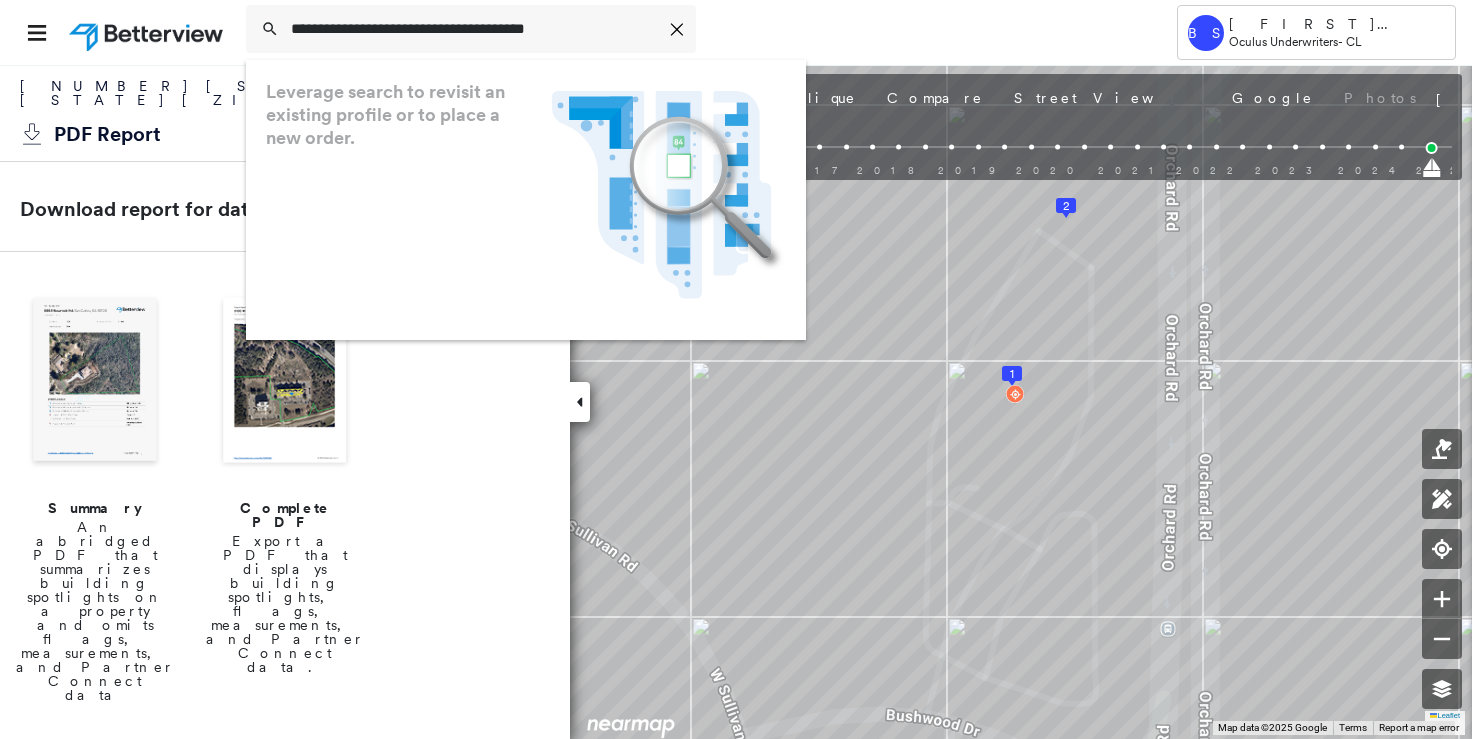 scroll, scrollTop: 0, scrollLeft: 0, axis: both 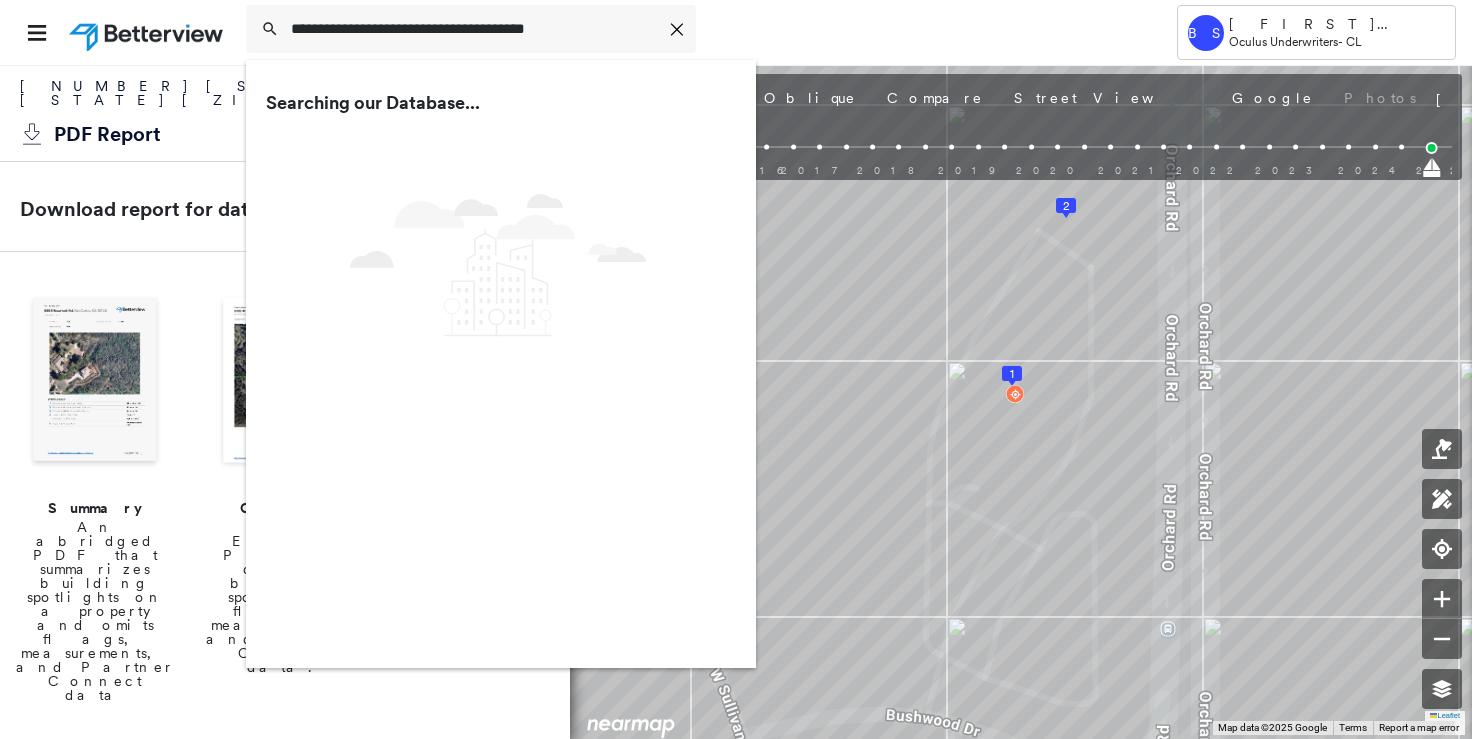 drag, startPoint x: 462, startPoint y: 33, endPoint x: 817, endPoint y: 51, distance: 355.45605 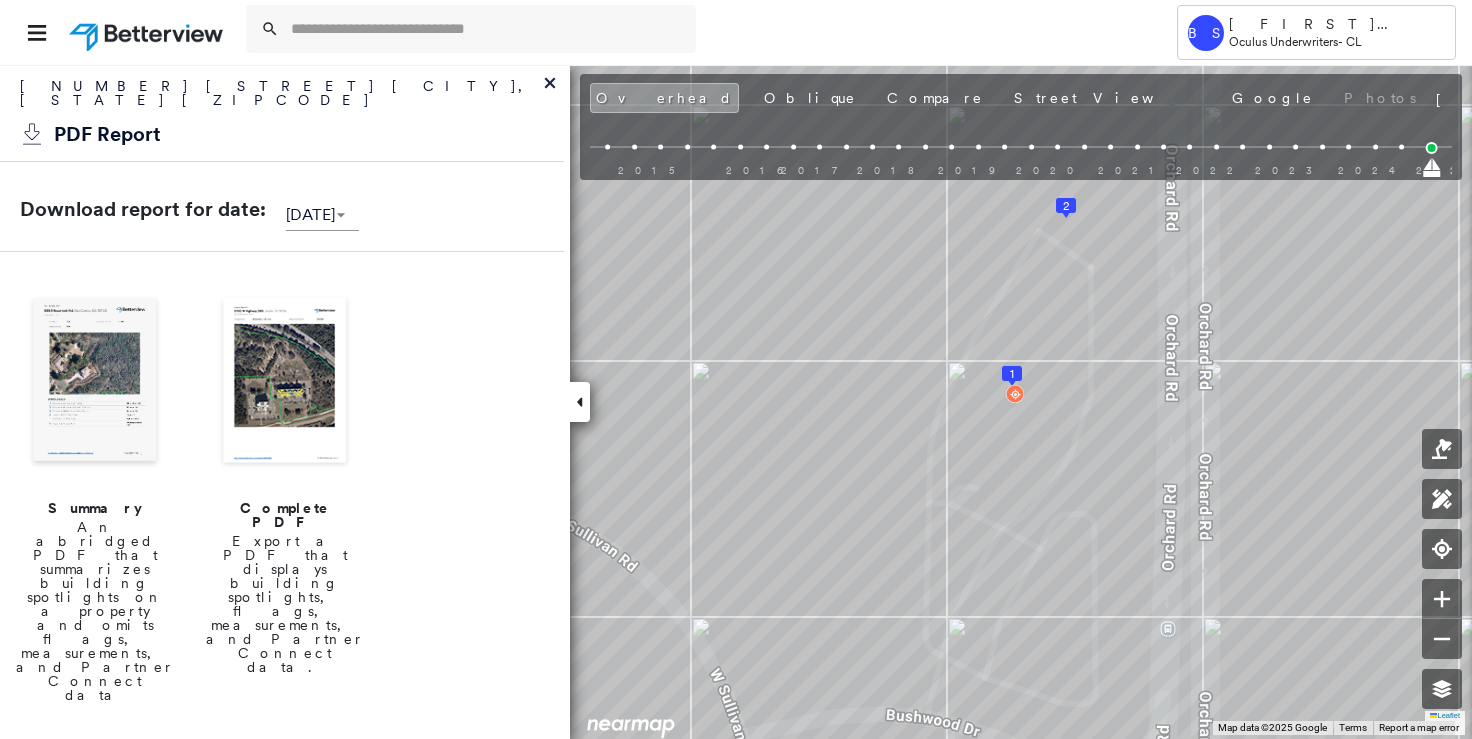 scroll, scrollTop: 0, scrollLeft: 0, axis: both 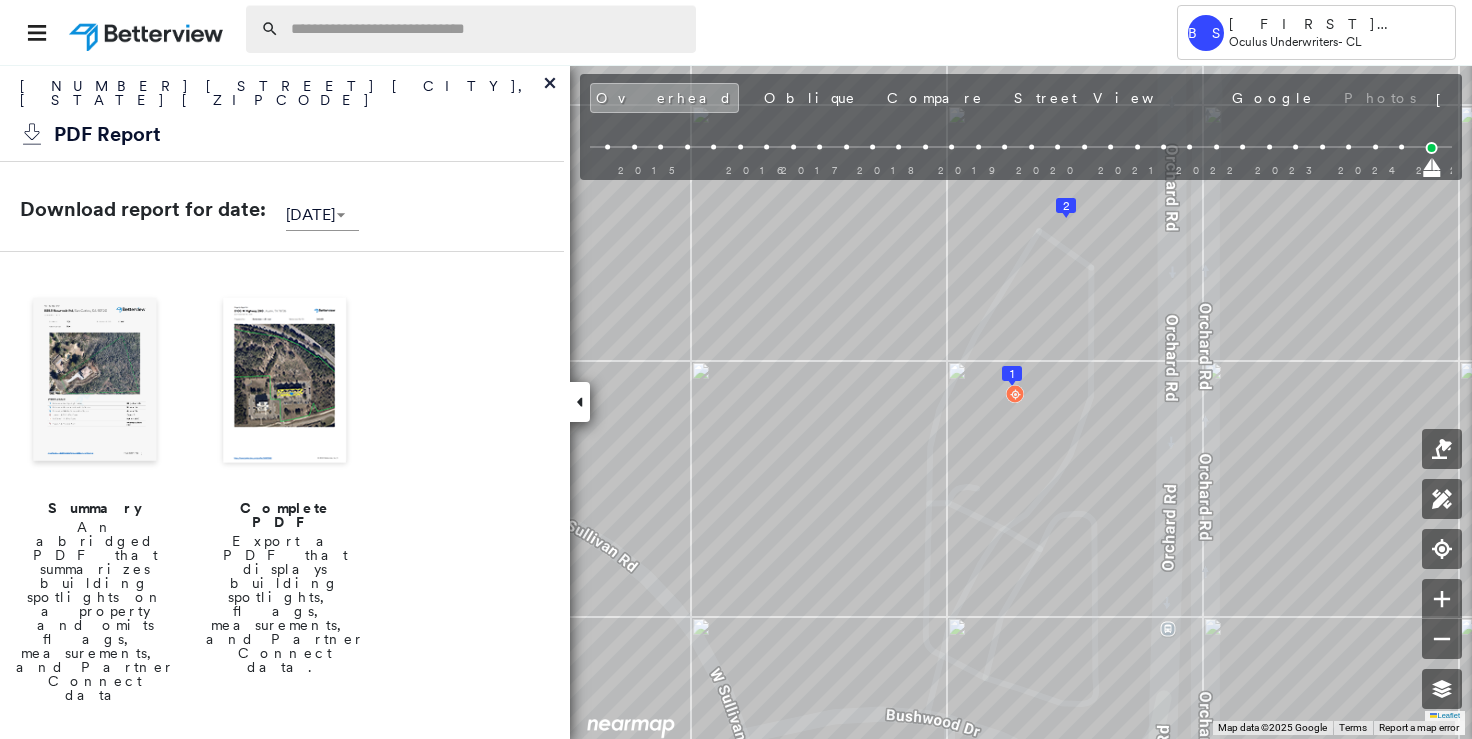click at bounding box center (487, 29) 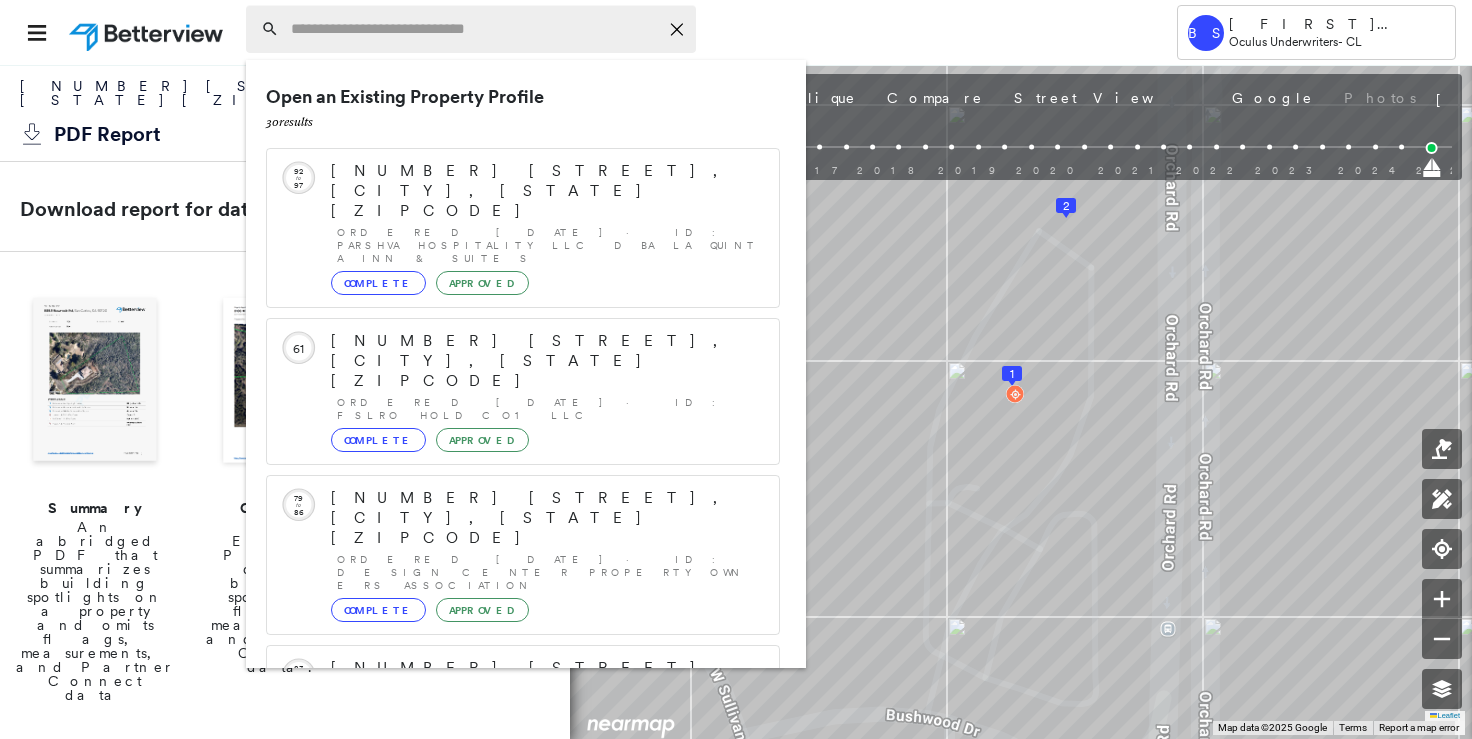 type on "**********" 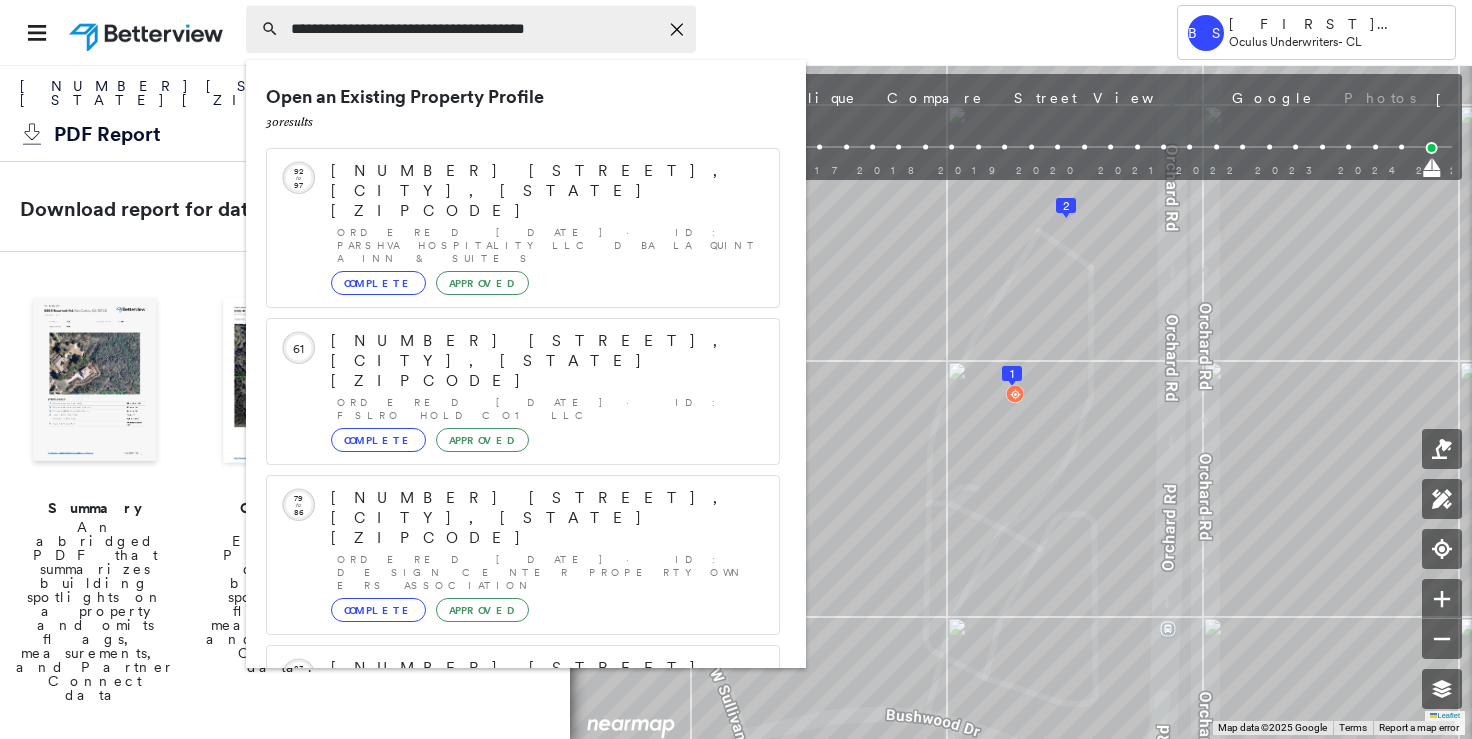 scroll, scrollTop: 0, scrollLeft: 66, axis: horizontal 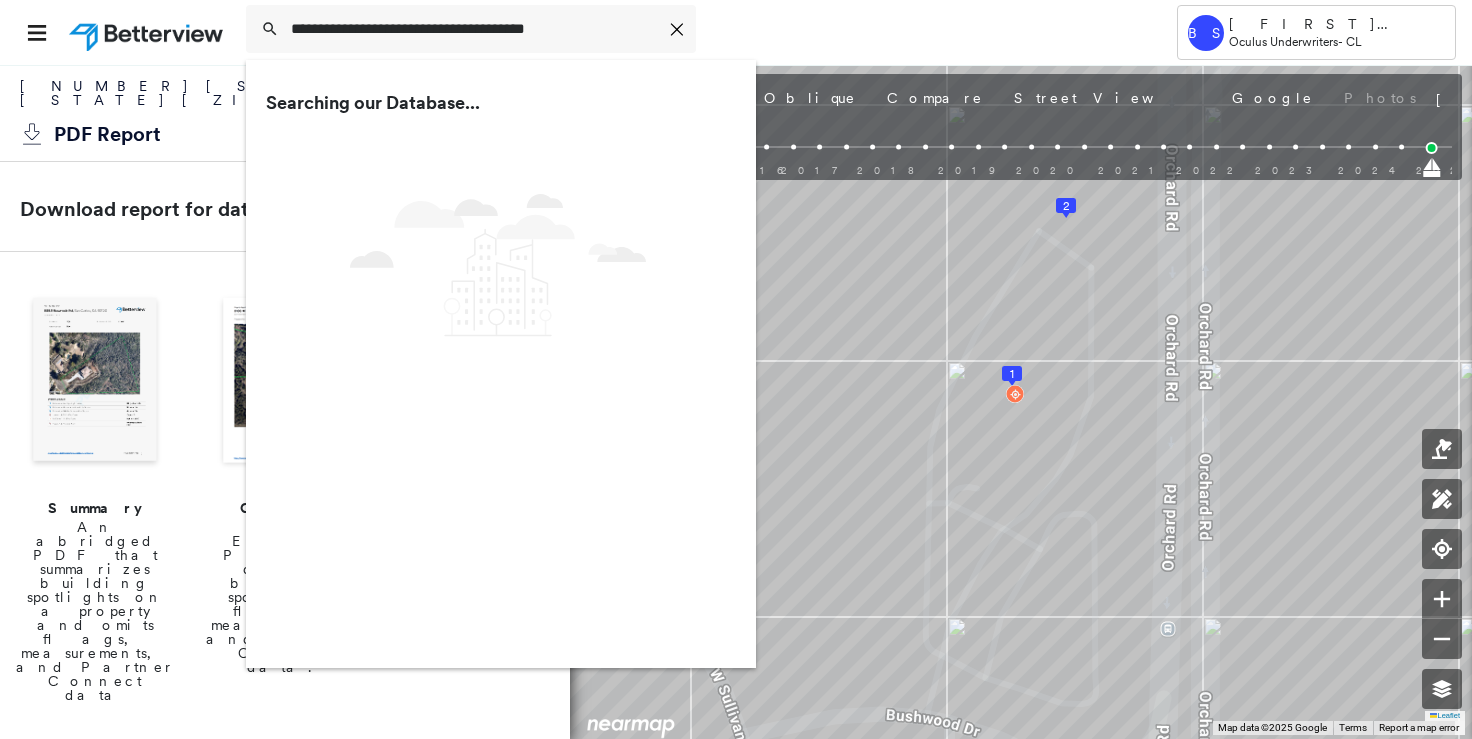 drag, startPoint x: 483, startPoint y: 29, endPoint x: 1024, endPoint y: 49, distance: 541.36957 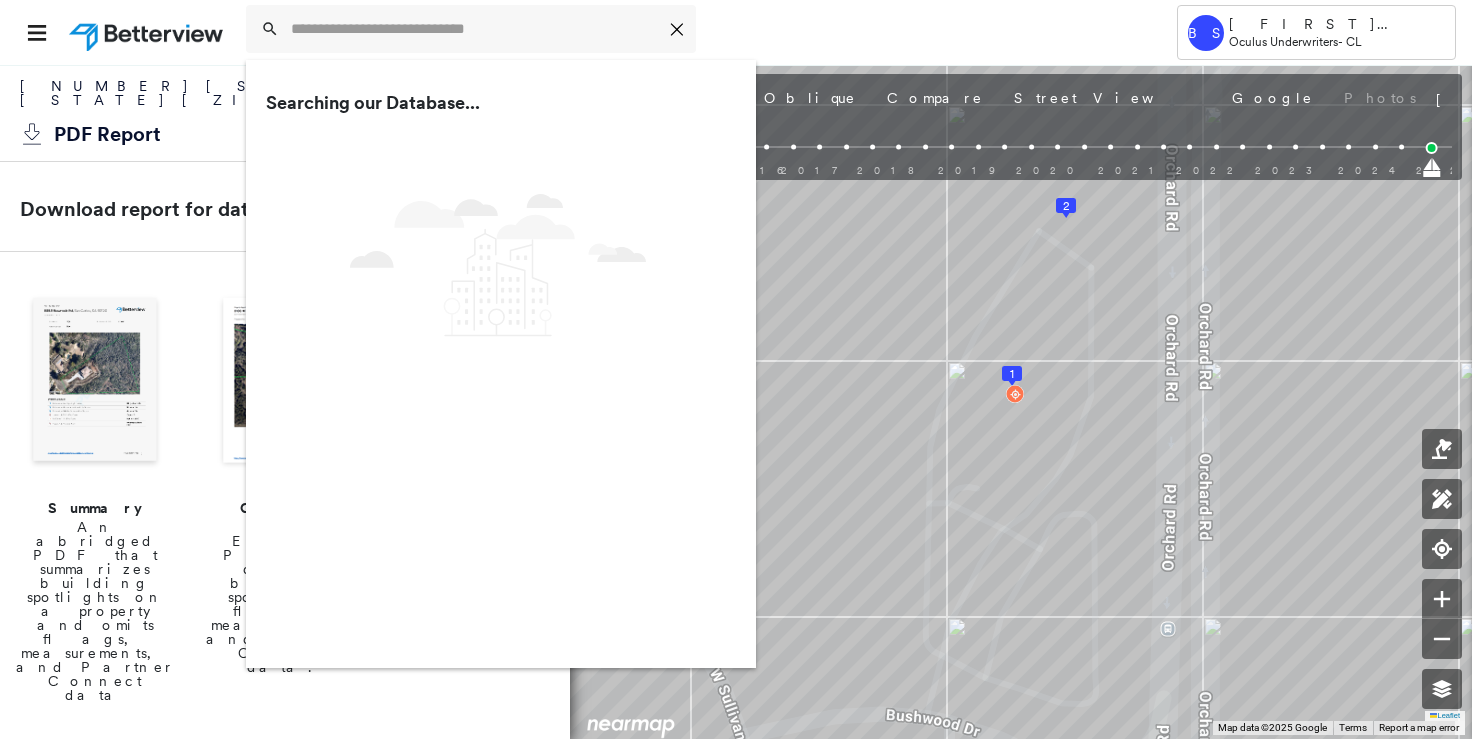 scroll, scrollTop: 0, scrollLeft: 0, axis: both 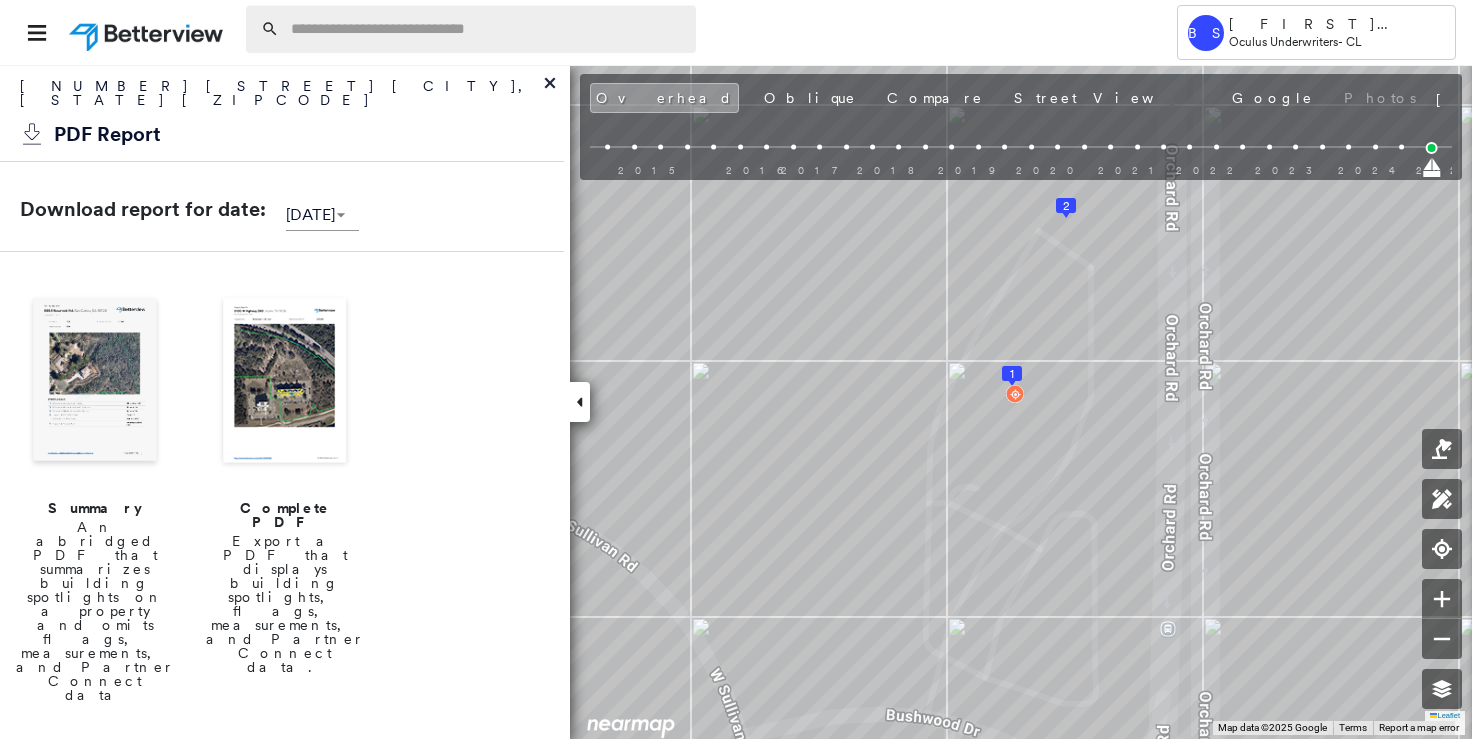 click at bounding box center [487, 29] 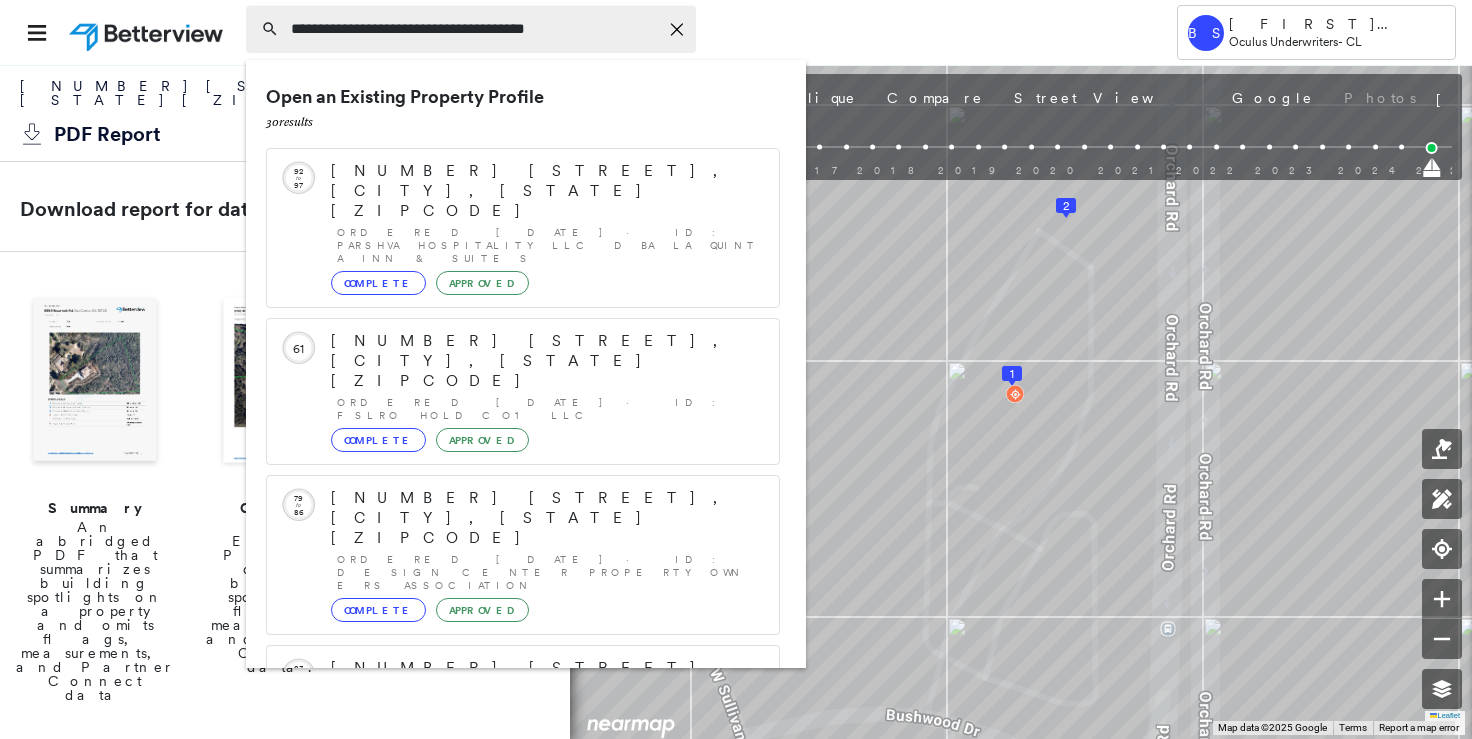 scroll, scrollTop: 0, scrollLeft: 66, axis: horizontal 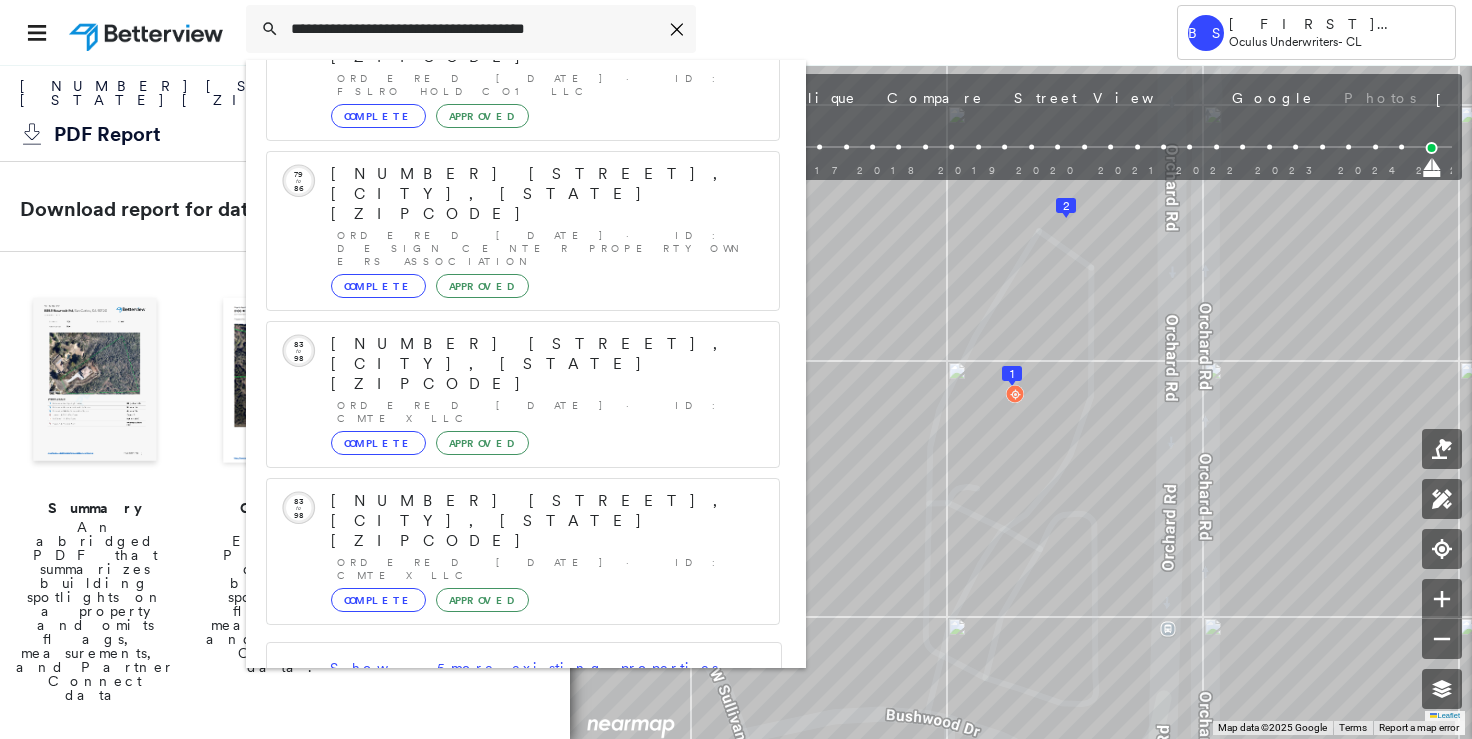 type on "**********" 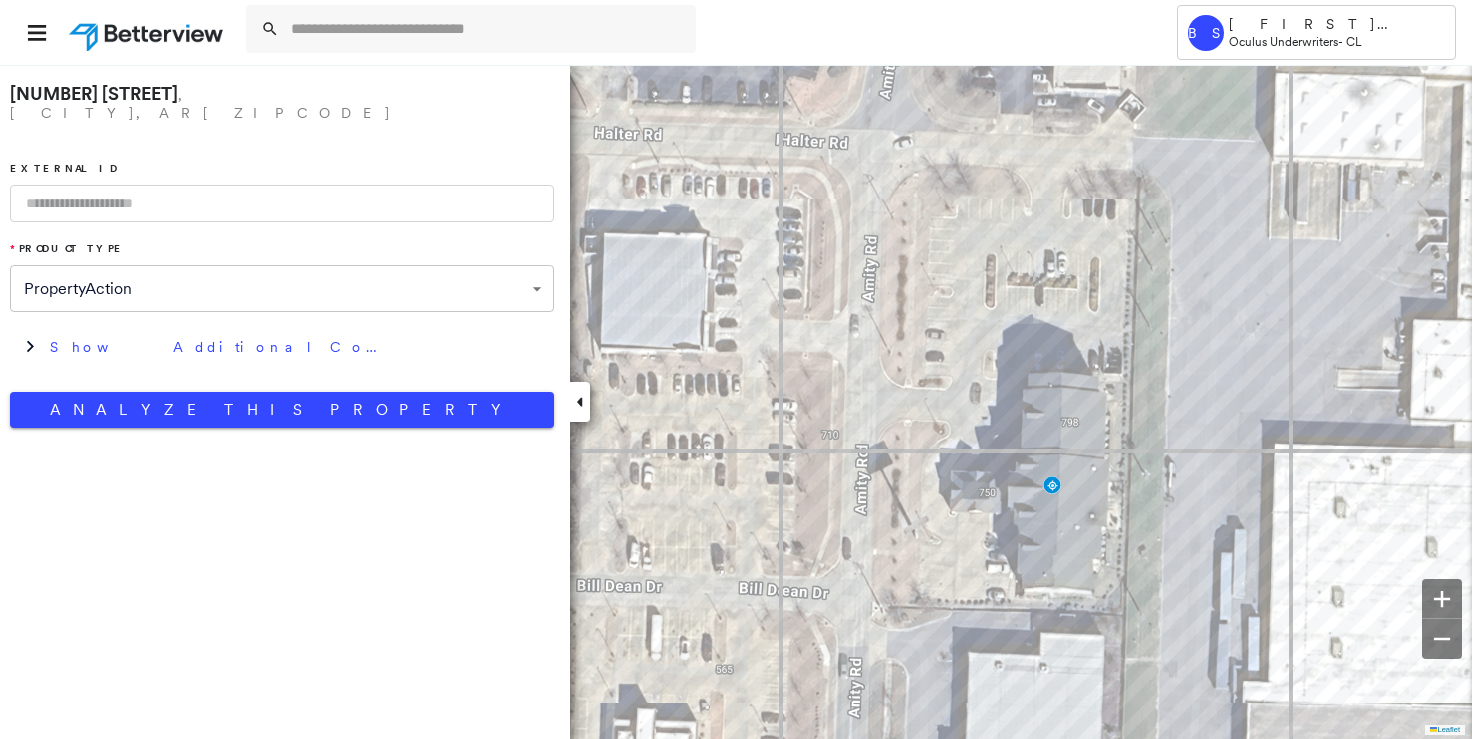 click at bounding box center [282, 203] 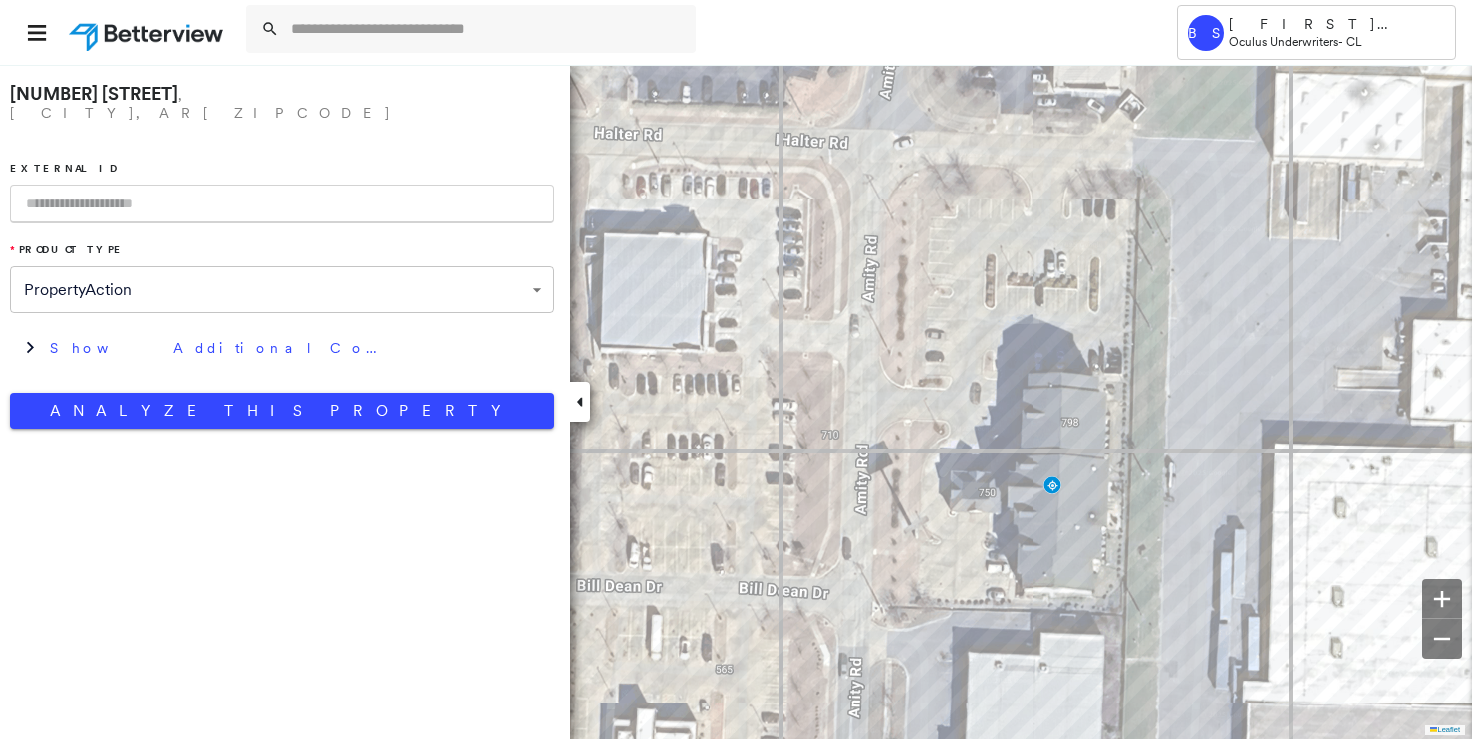 paste on "*********" 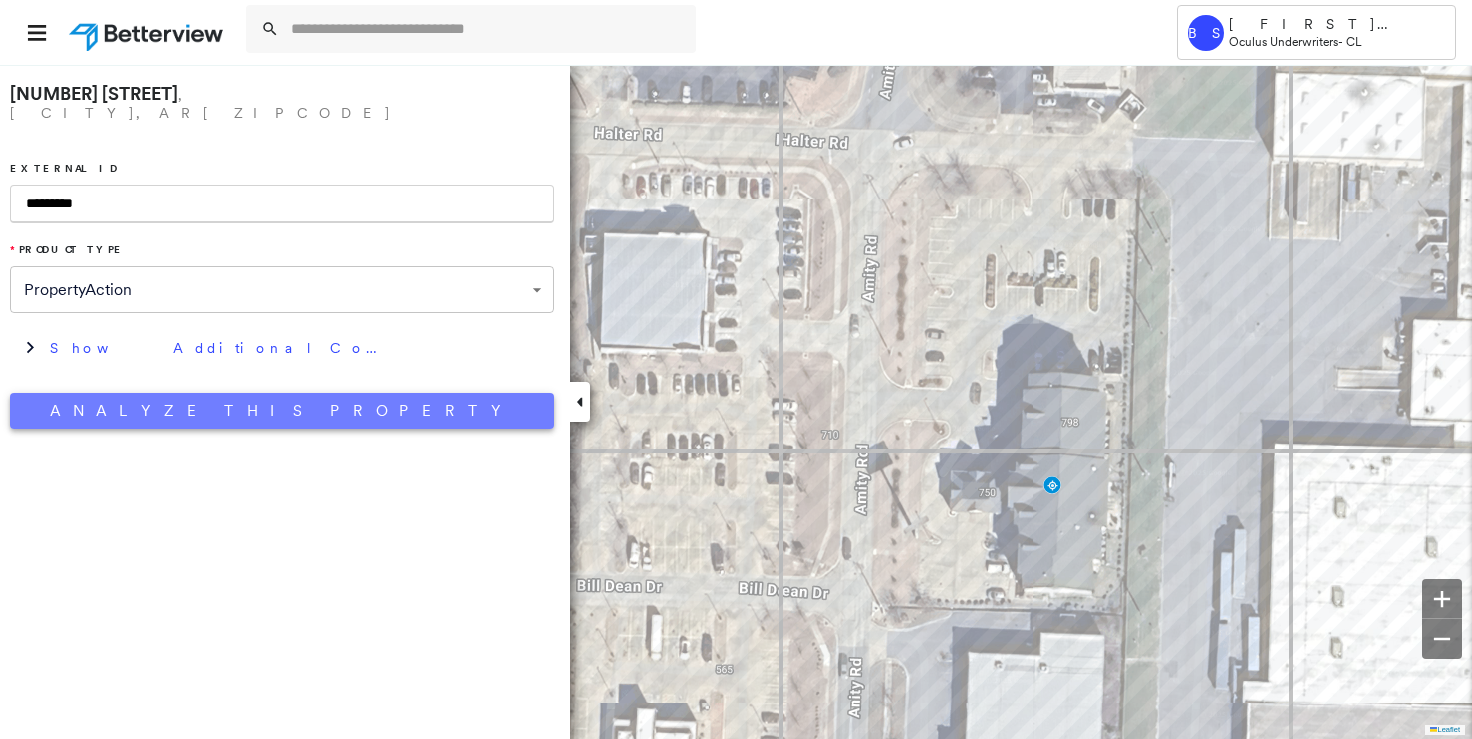 type on "*********" 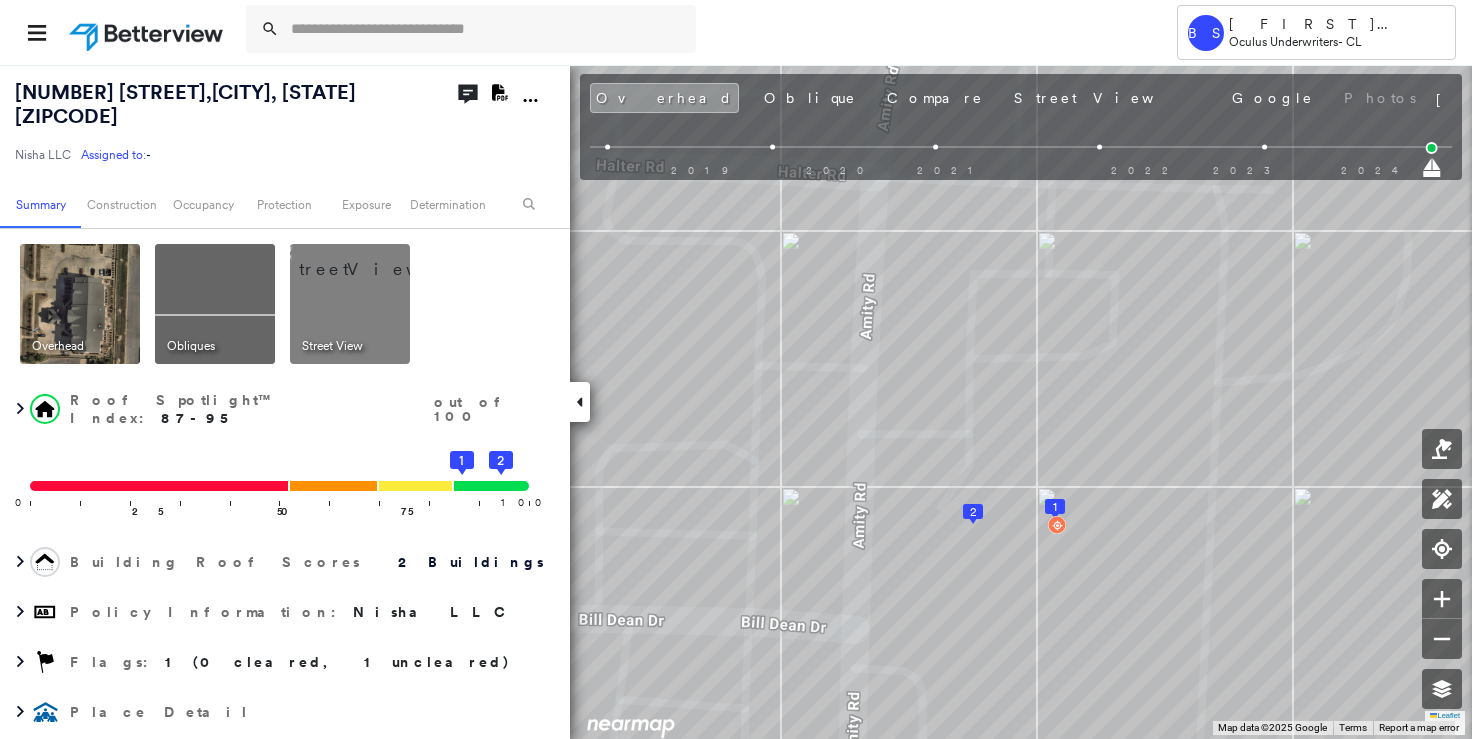 click on "Download PDF Report" 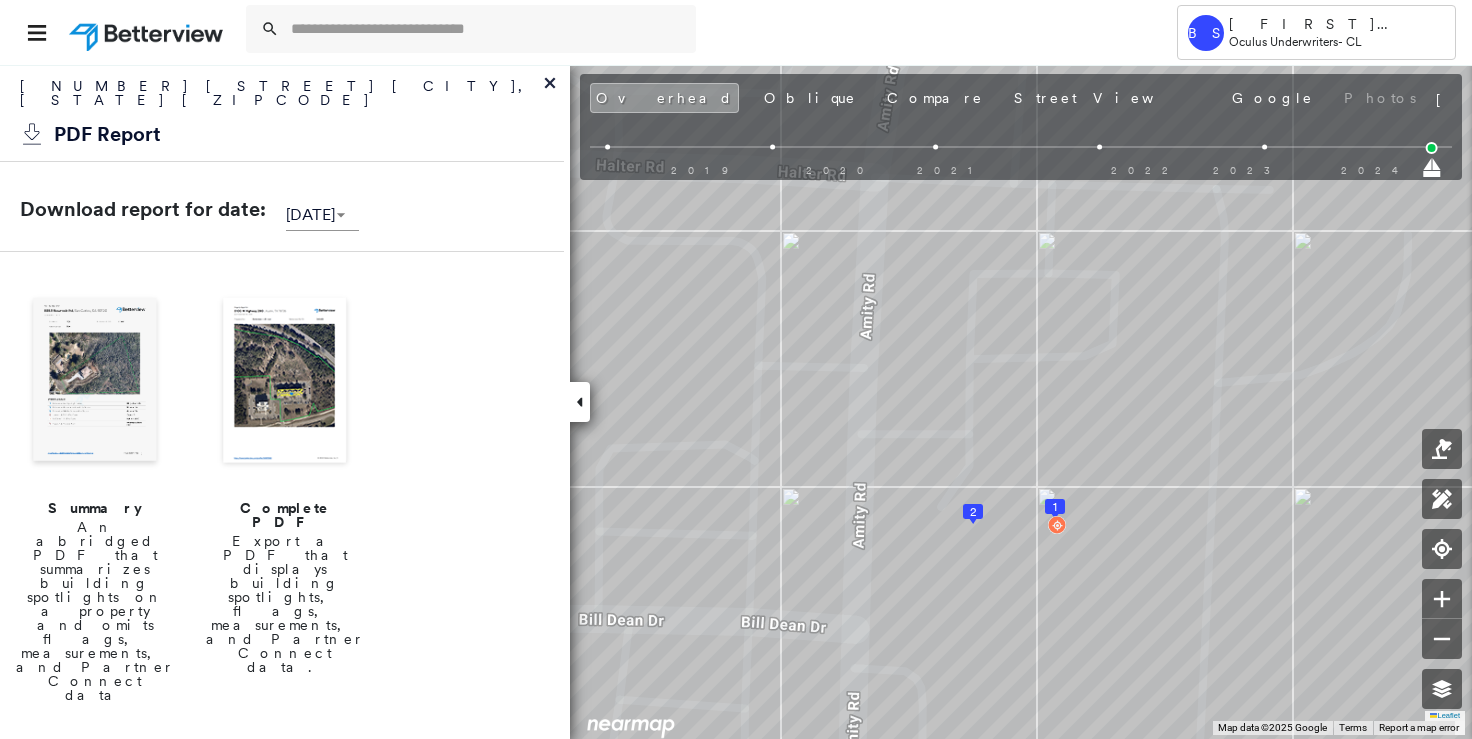 drag, startPoint x: 331, startPoint y: 347, endPoint x: 336, endPoint y: 327, distance: 20.615528 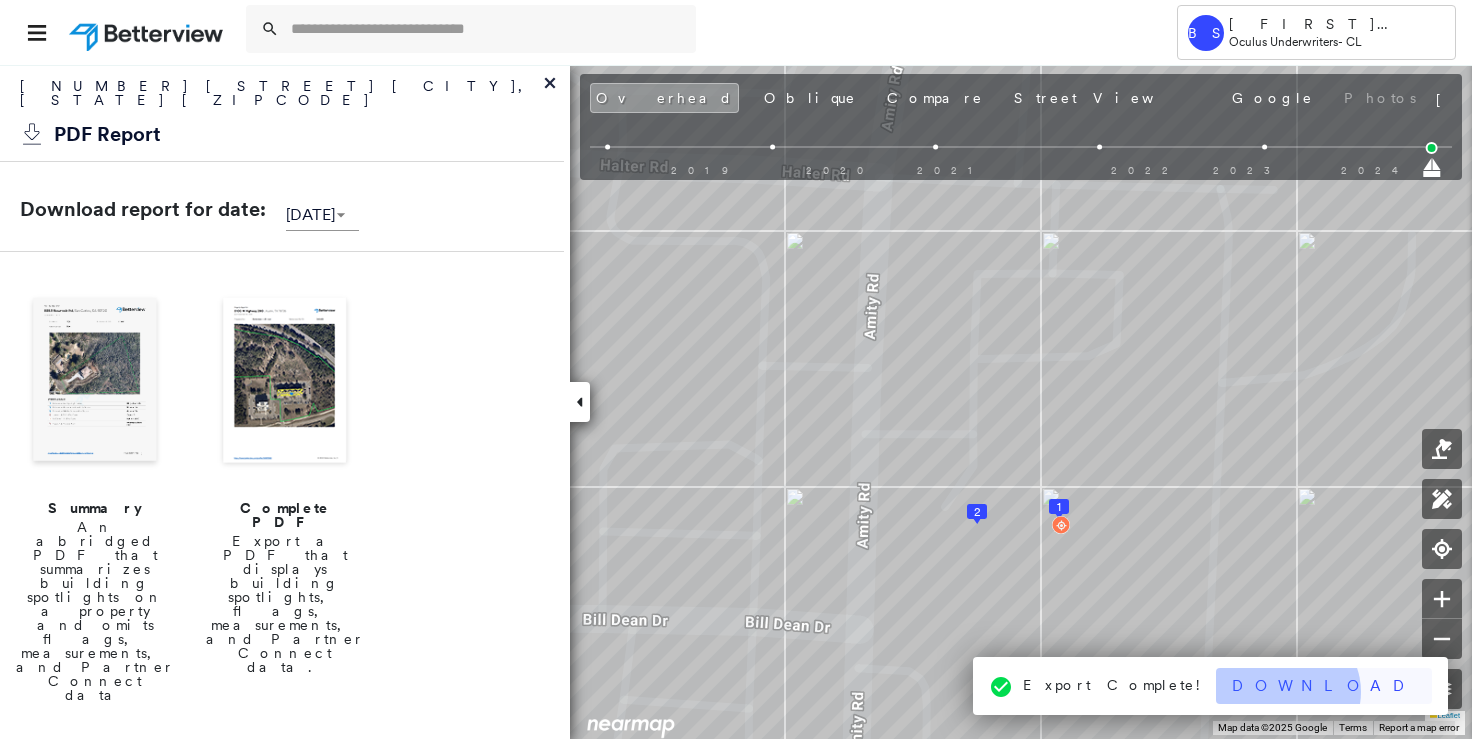 click on "Download" at bounding box center [1324, 686] 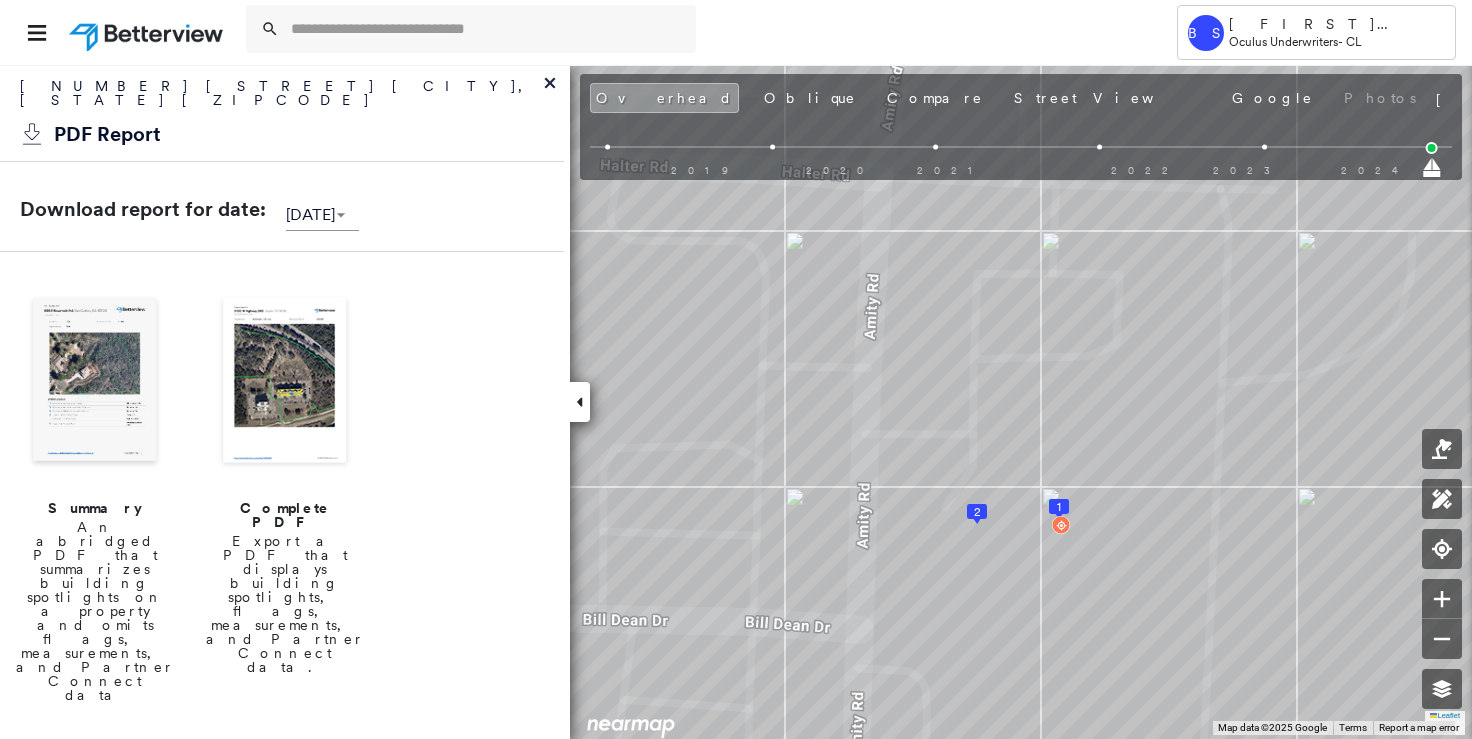 click on "[NUMBER] [STREET] [CITY], [STATE] [ZIPCODE]" at bounding box center (282, 98) 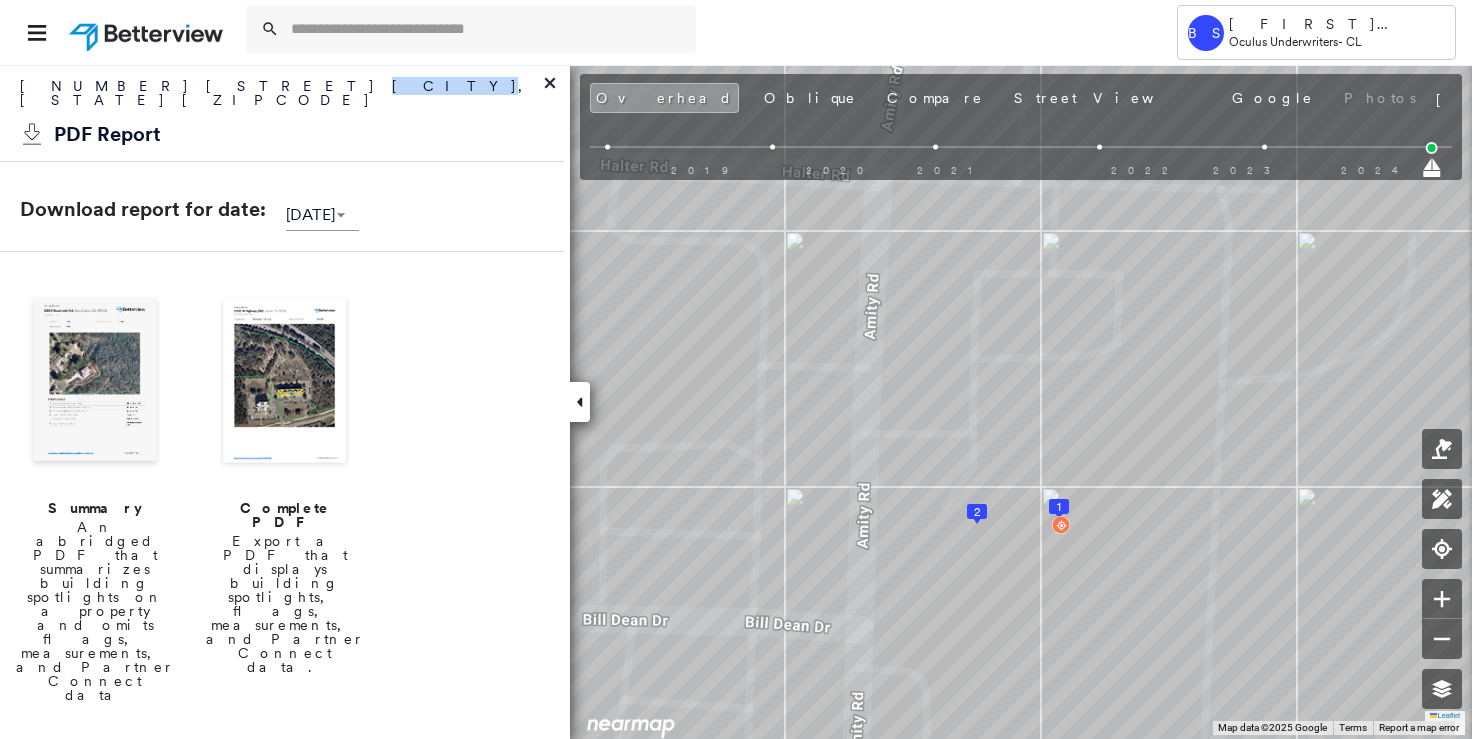 click on "[NUMBER] [STREET] [CITY], [STATE] [ZIPCODE]" at bounding box center [282, 98] 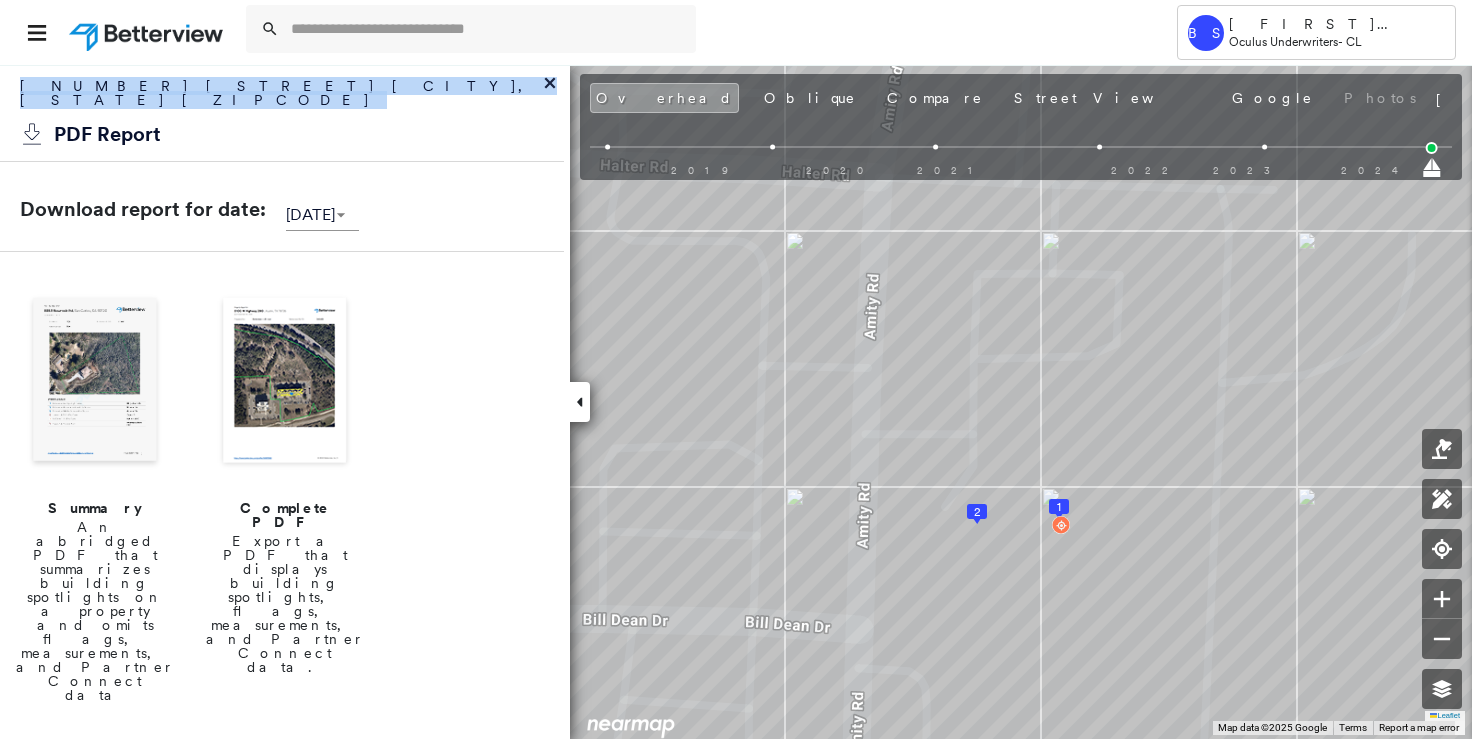 click on "[NUMBER] [STREET] [CITY], [STATE] [ZIPCODE]" at bounding box center [282, 98] 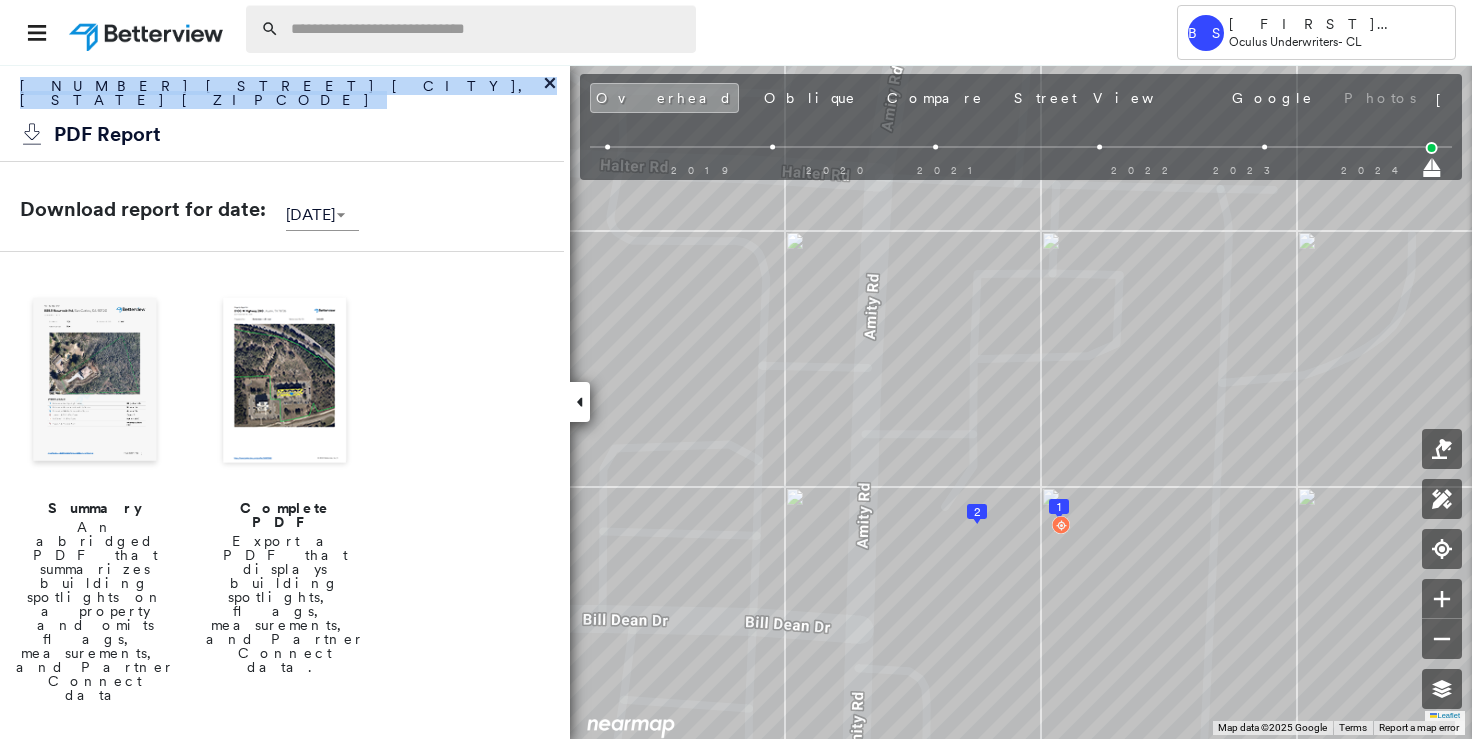 copy on "[NUMBER] [STREET] [CITY], [STATE] [ZIPCODE]" 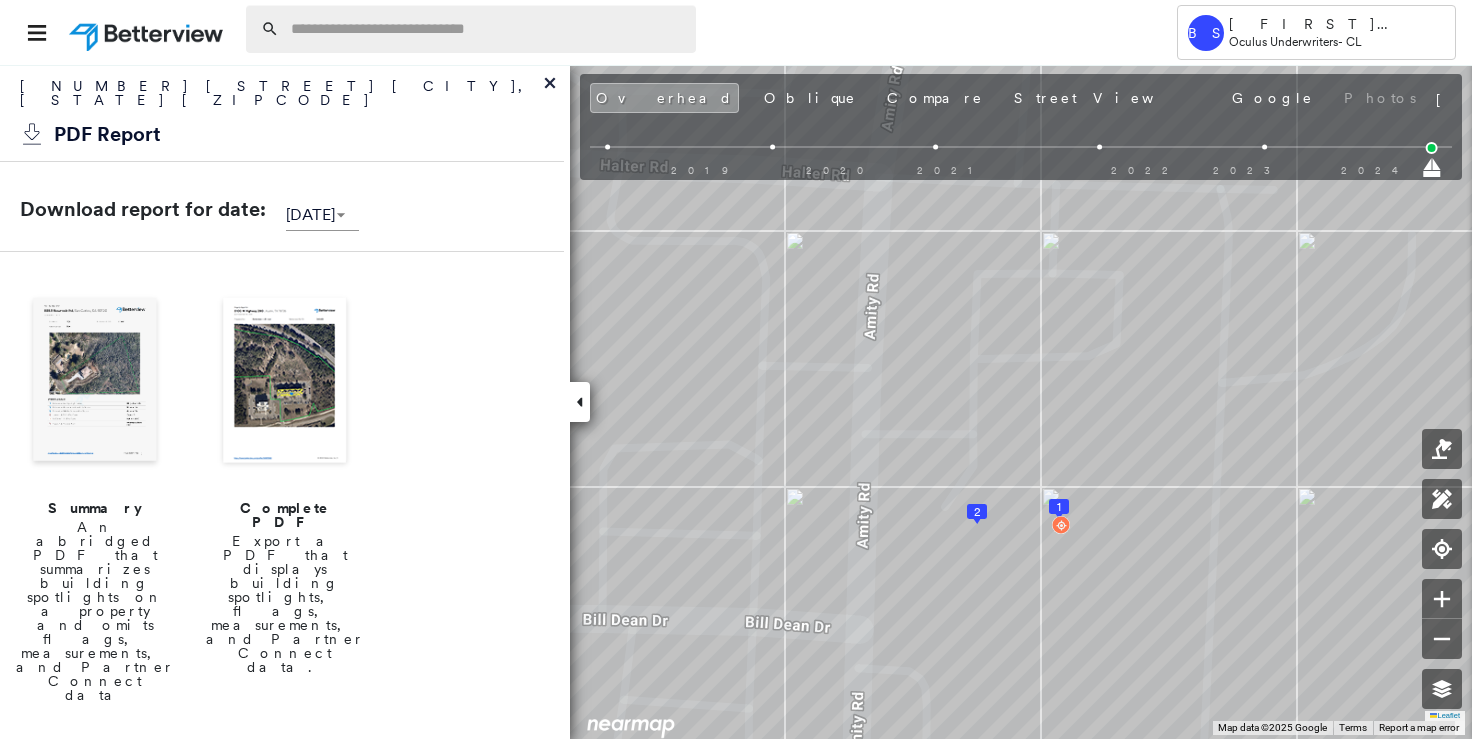 drag, startPoint x: 327, startPoint y: 45, endPoint x: 375, endPoint y: 29, distance: 50.596443 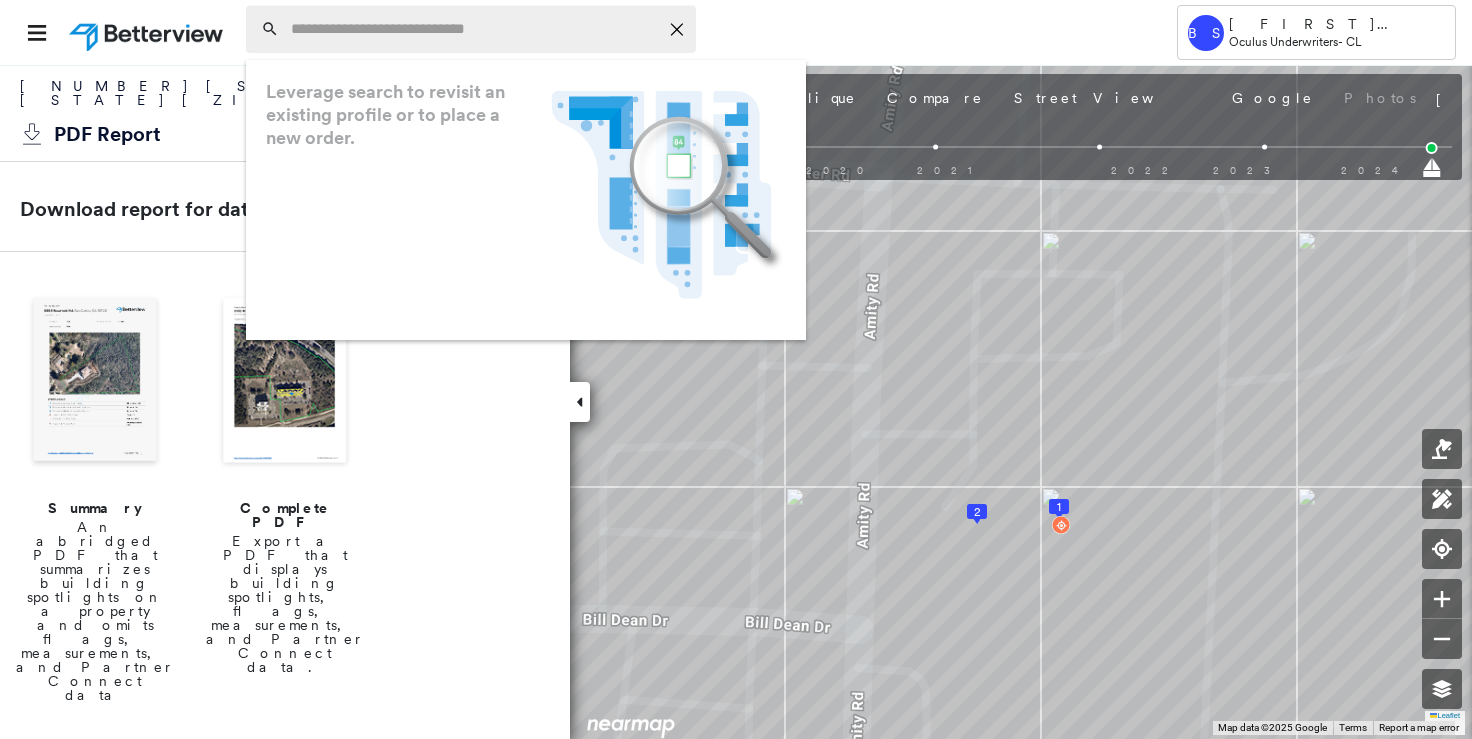 paste on "**********" 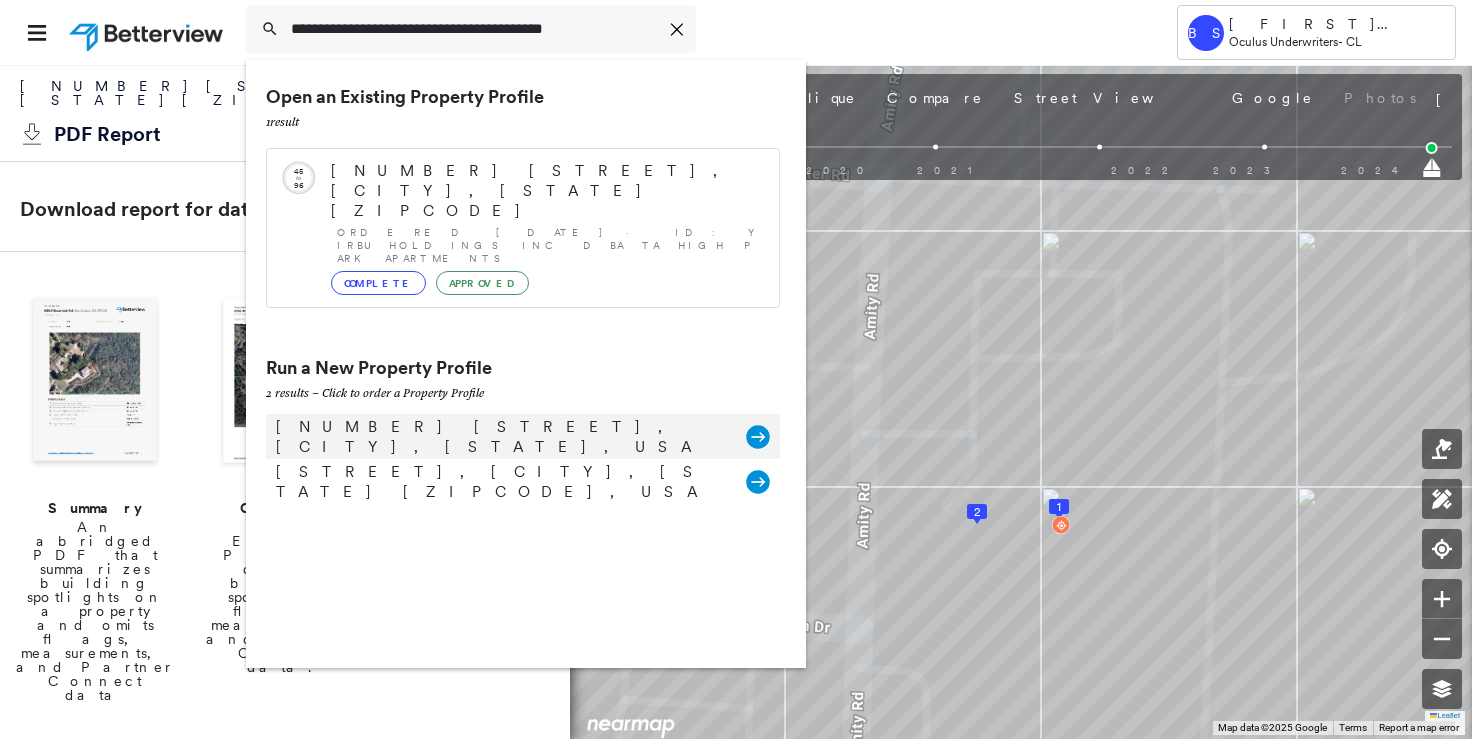 type on "**********" 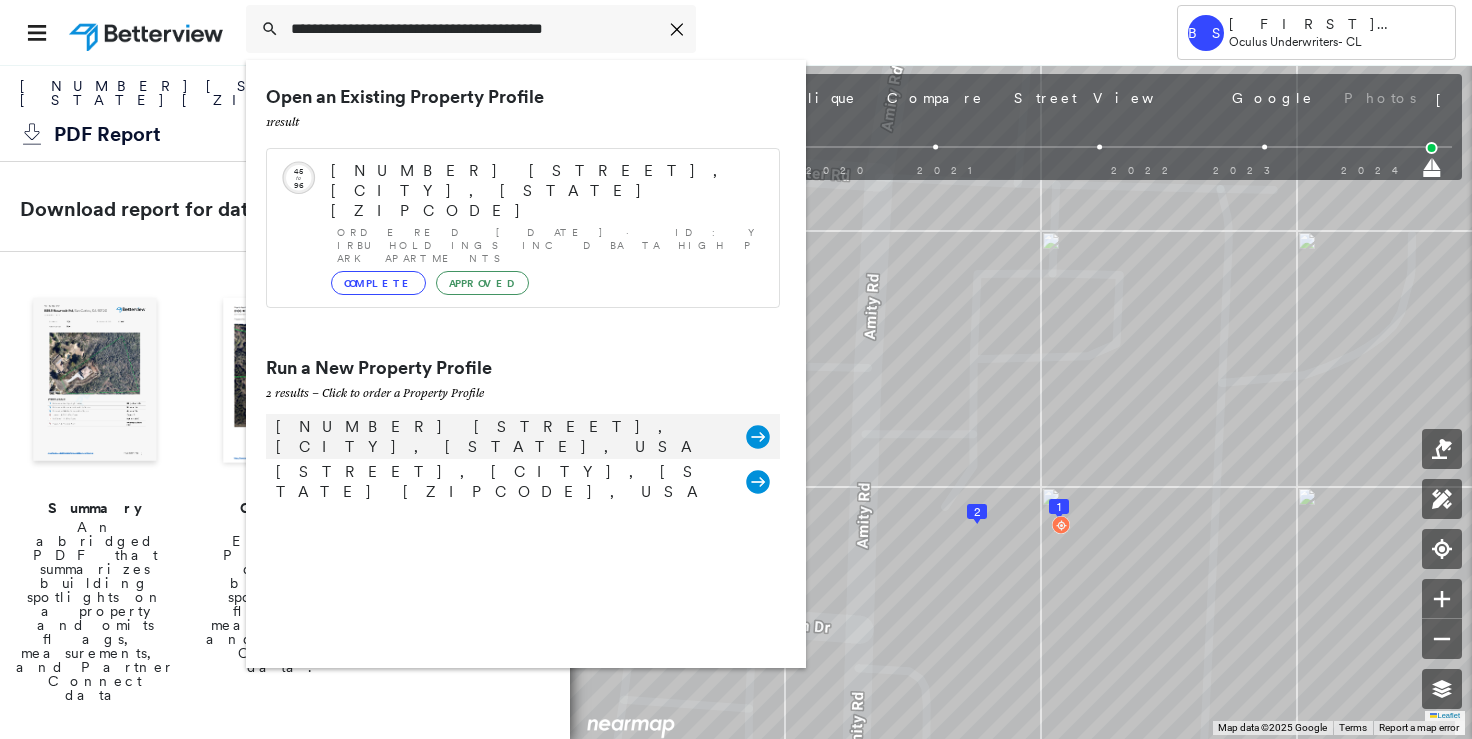 click 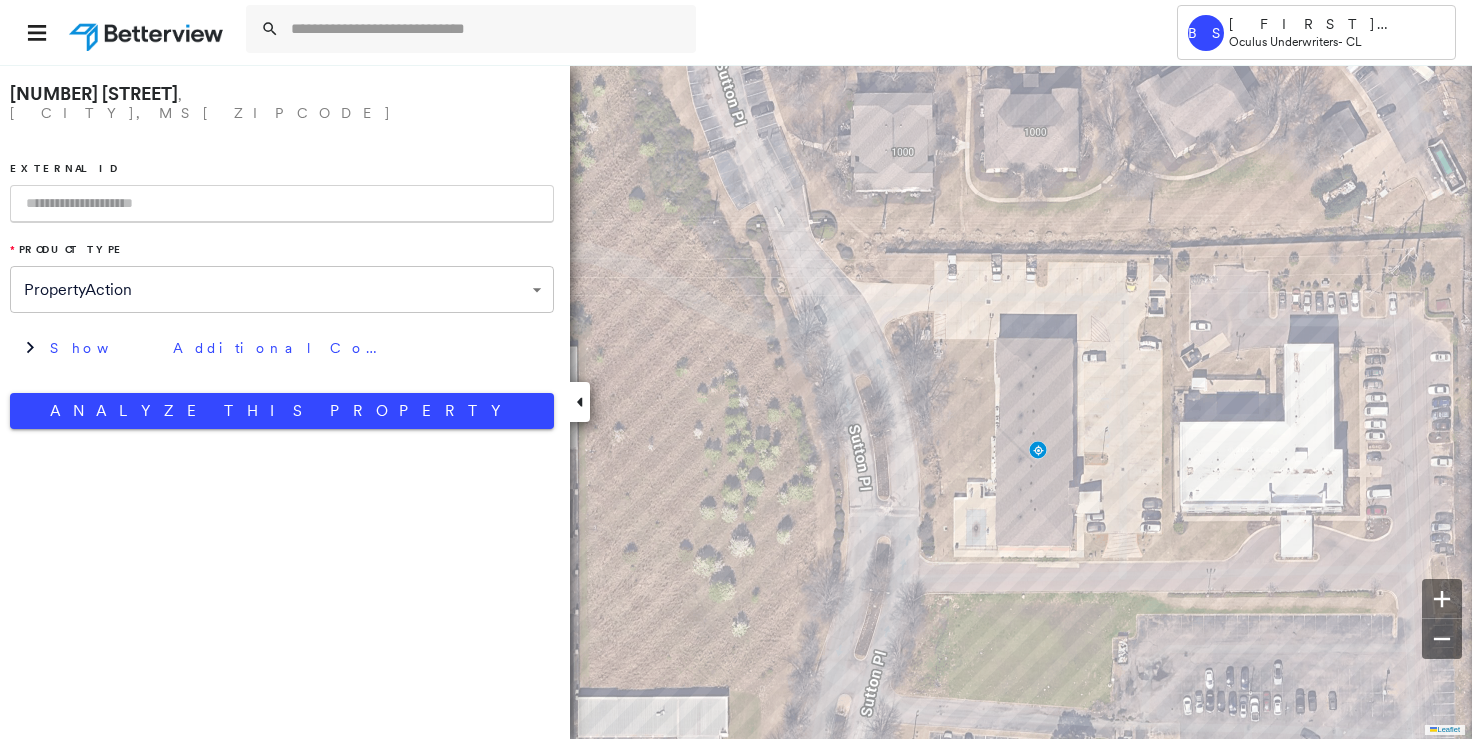 click at bounding box center (282, 204) 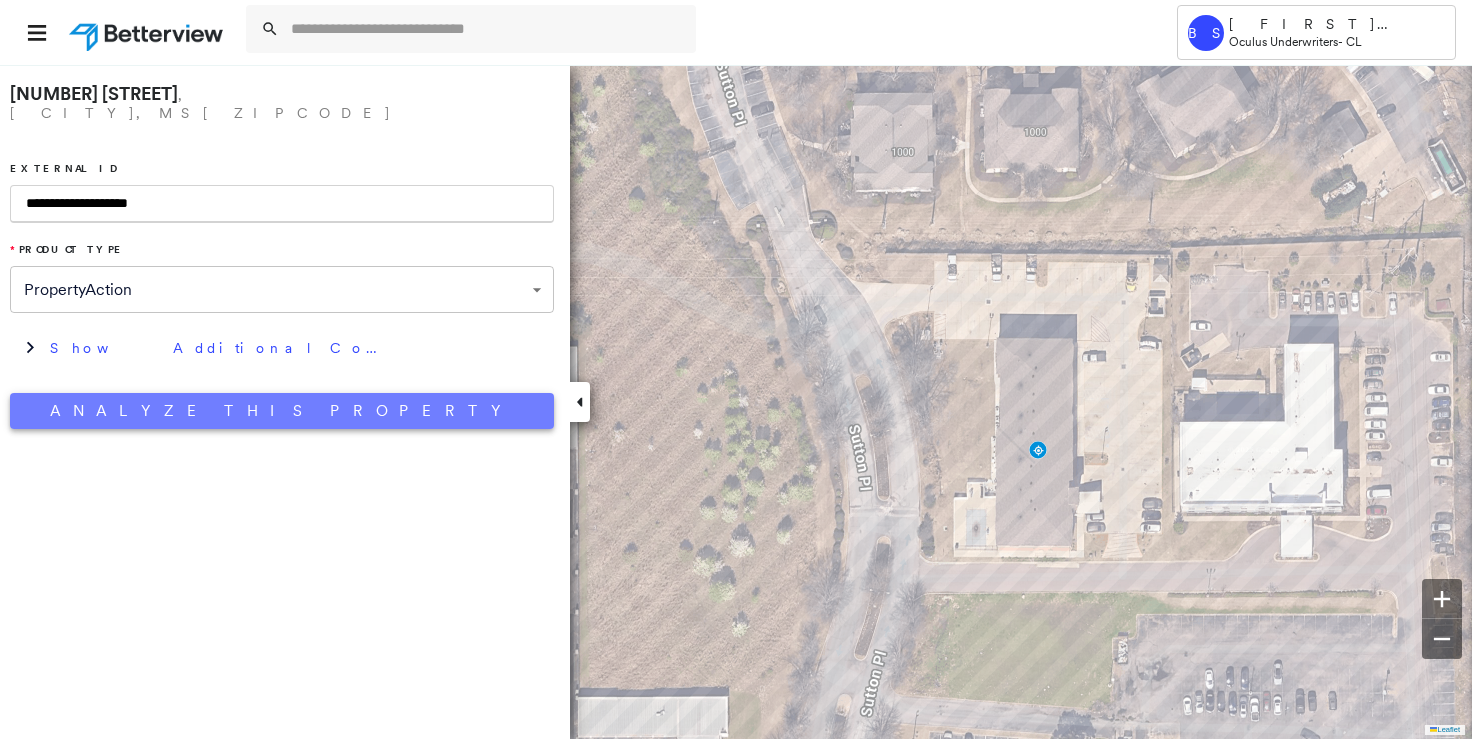type on "**********" 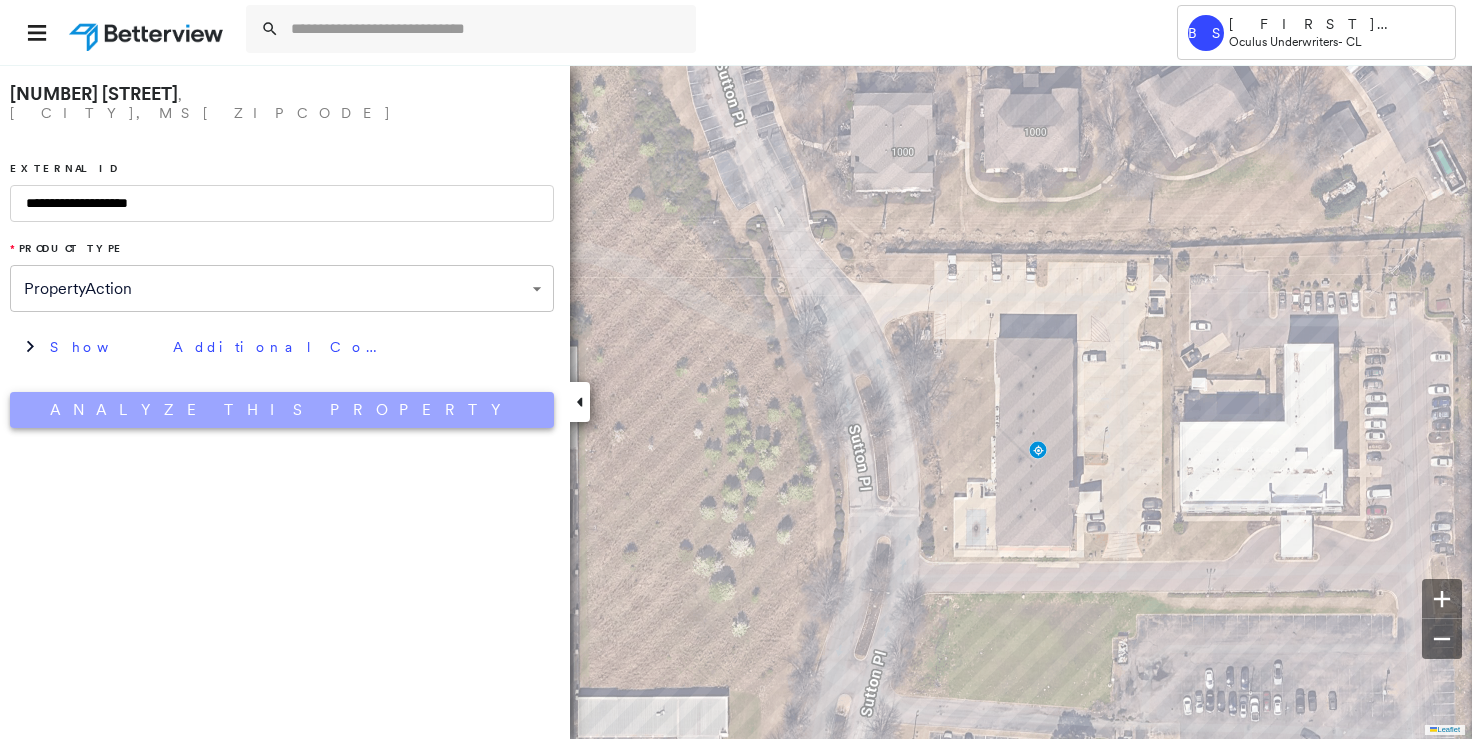 click on "Analyze This Property" at bounding box center (282, 410) 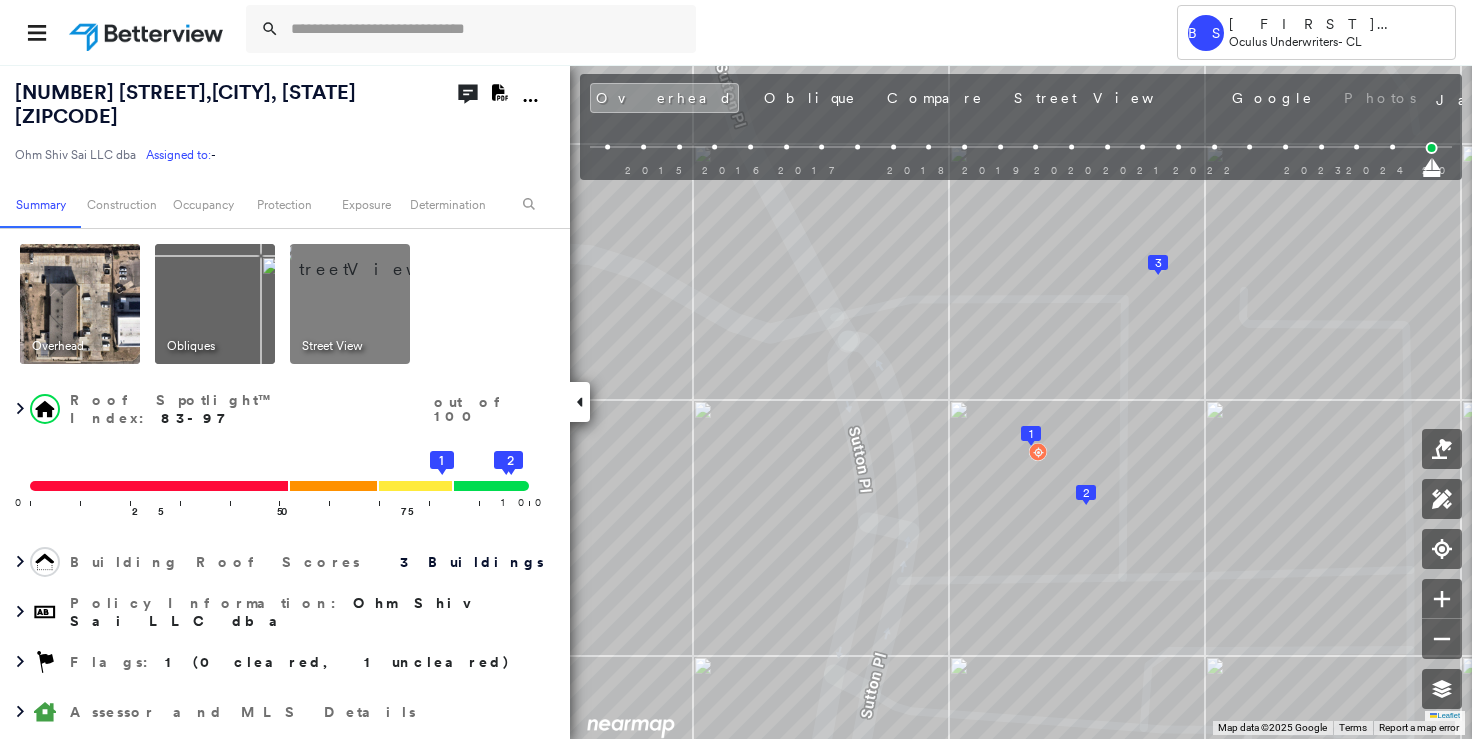 click on "Download PDF Report" 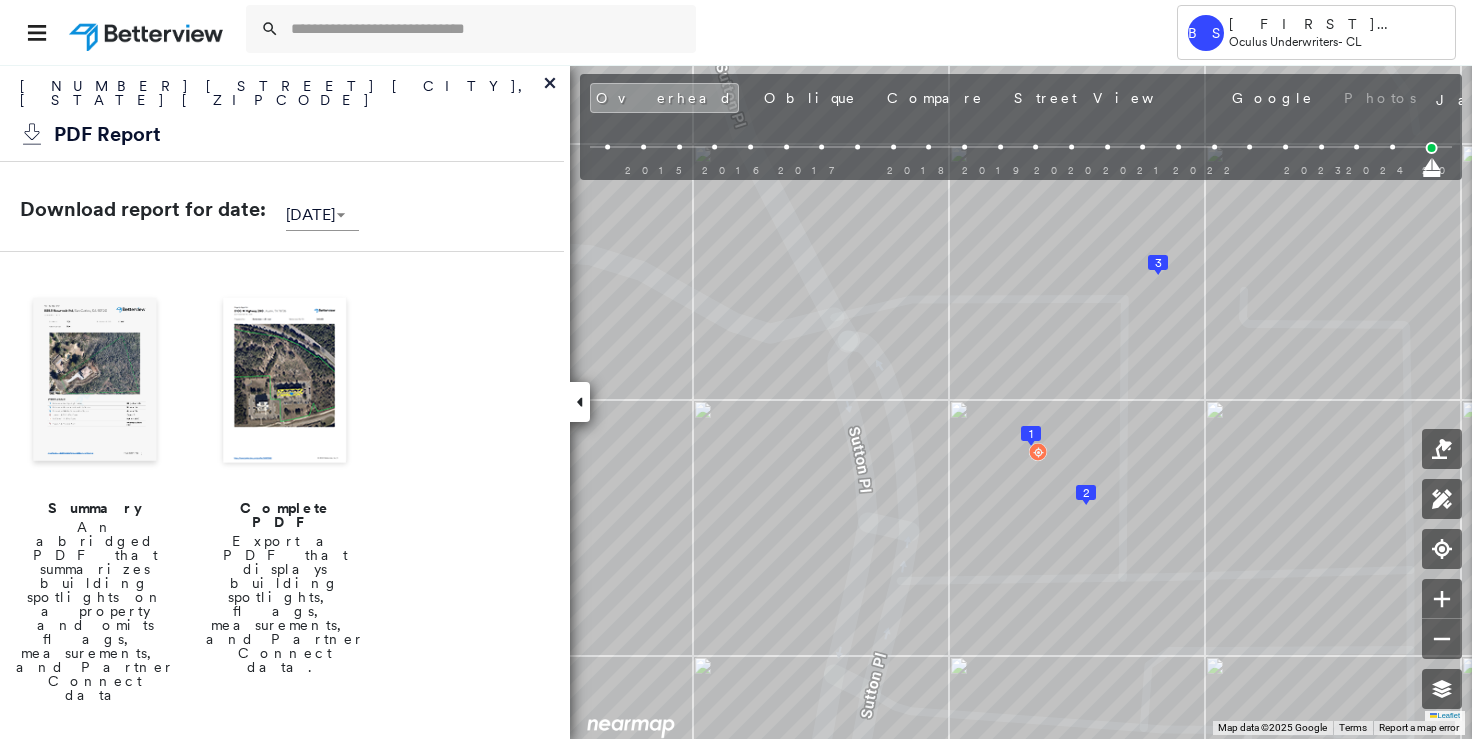 click on "Complete PDF" at bounding box center [285, 515] 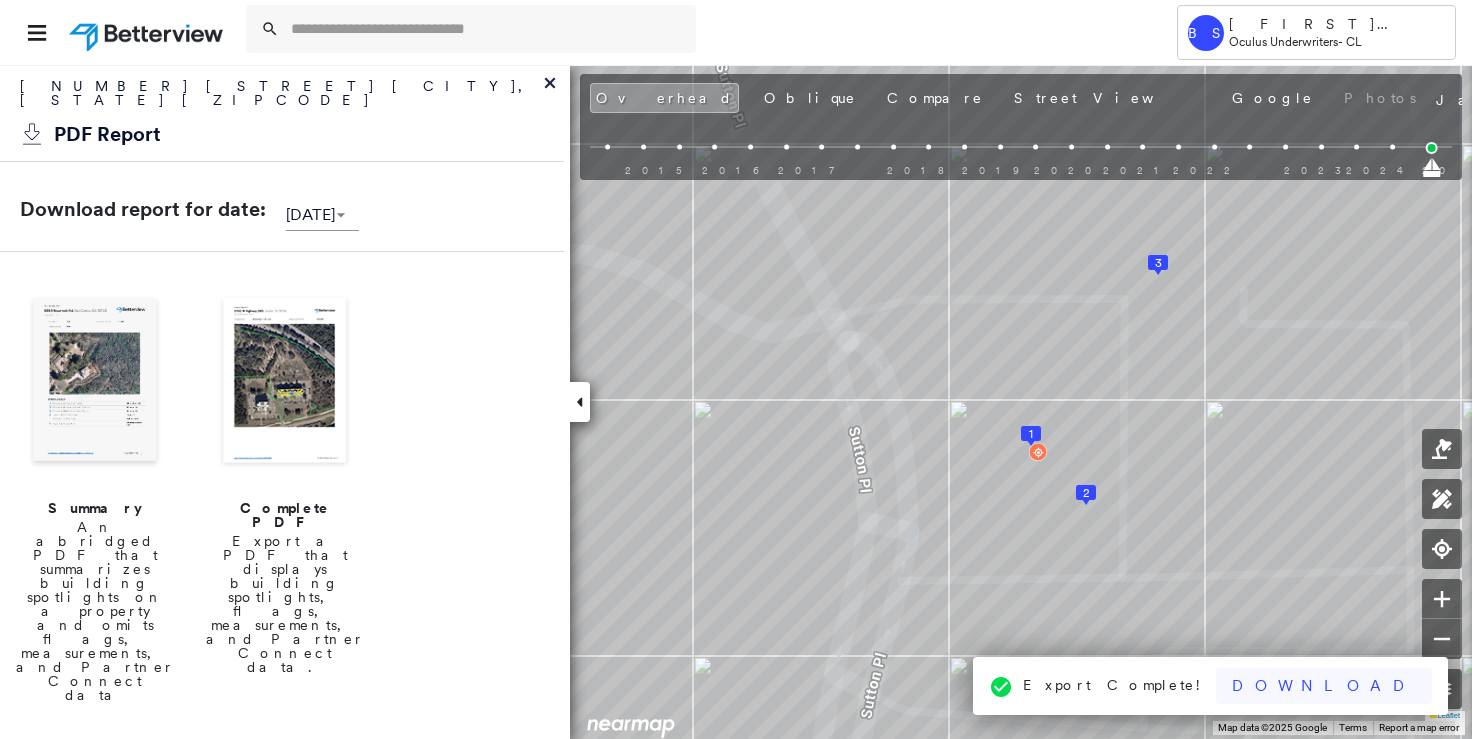 click on "Download" at bounding box center [1324, 686] 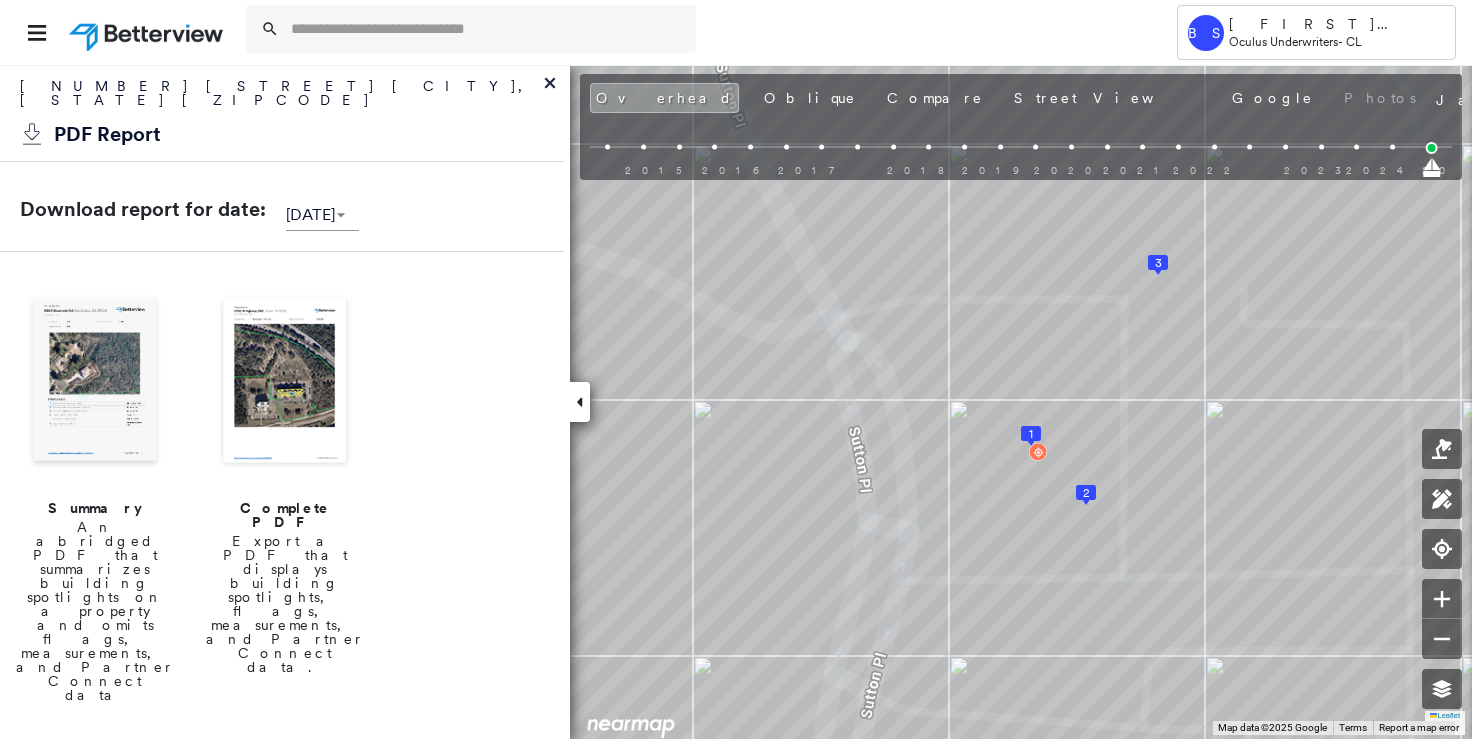 click on "[NUMBER] [STREET] [CITY], [STATE] [ZIPCODE]" at bounding box center (282, 98) 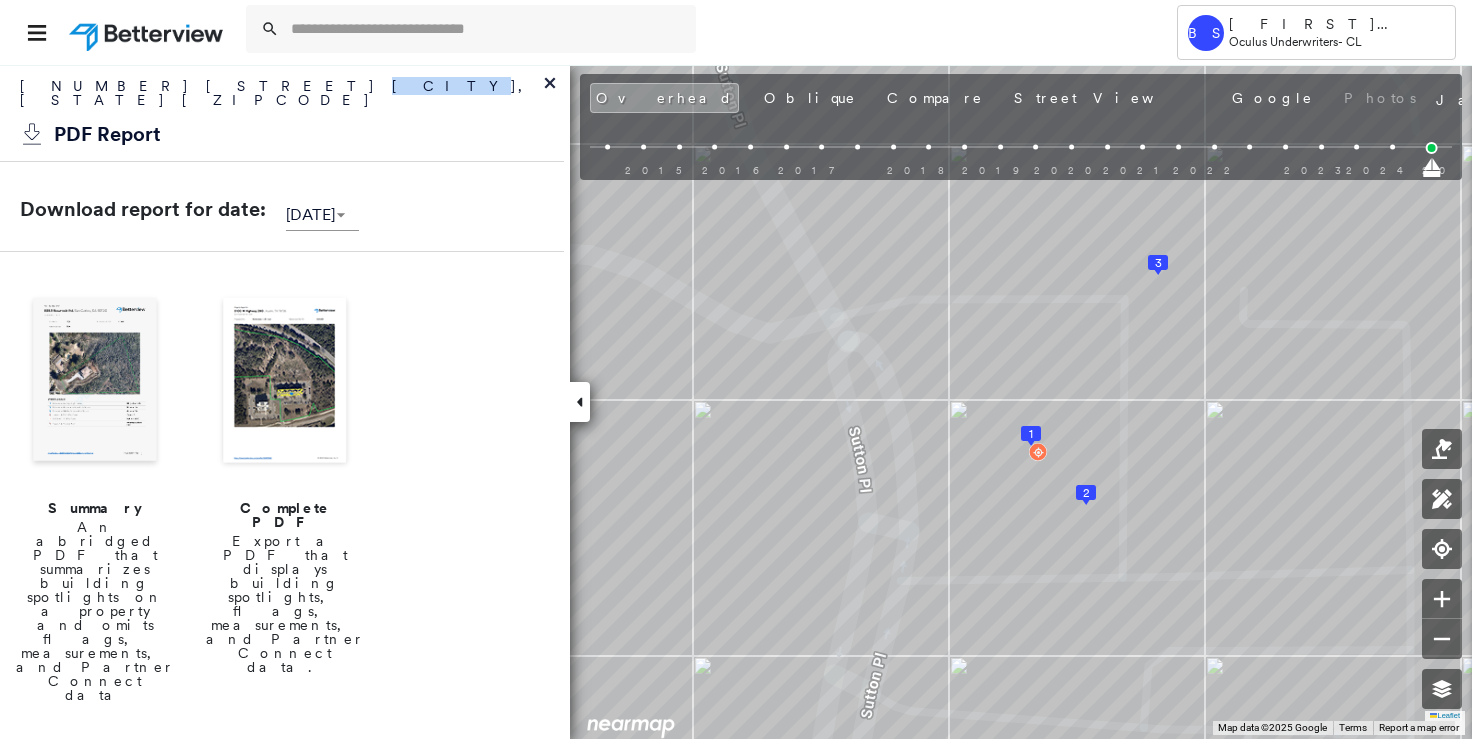 click on "[NUMBER] [STREET] [CITY], [STATE] [ZIPCODE]" at bounding box center (282, 98) 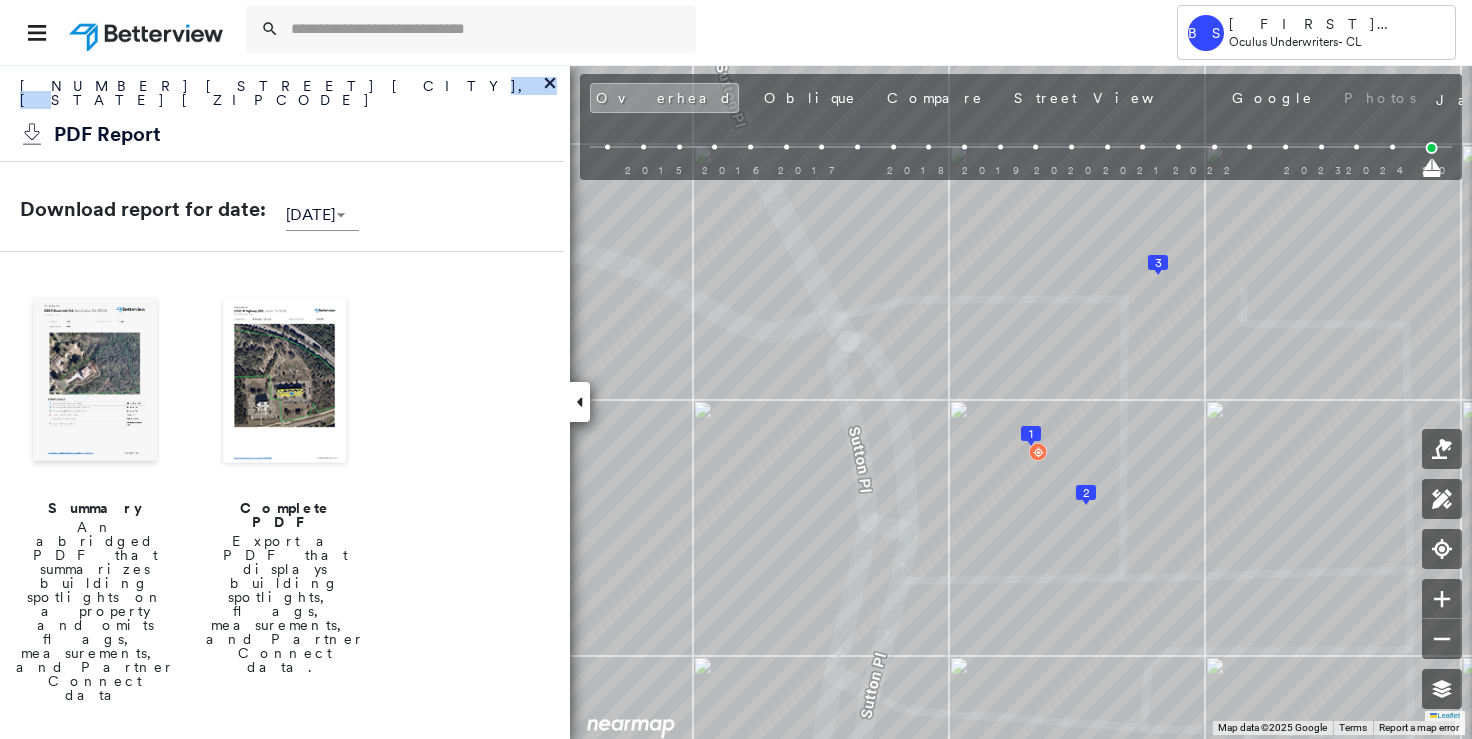 click on "[NUMBER] [STREET] [CITY], [STATE] [ZIPCODE]" at bounding box center [282, 98] 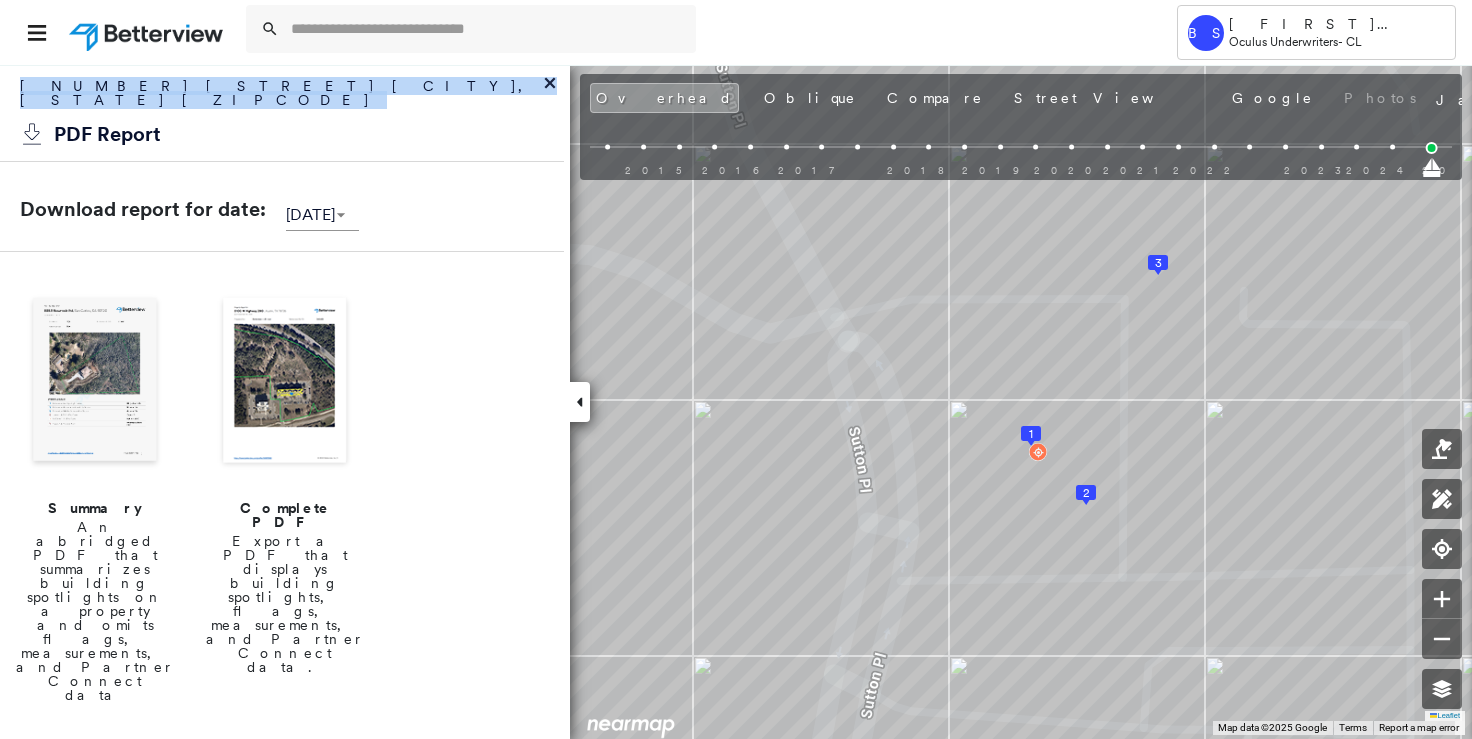 click on "[NUMBER] [STREET] [CITY], [STATE] [ZIPCODE]" at bounding box center [282, 98] 